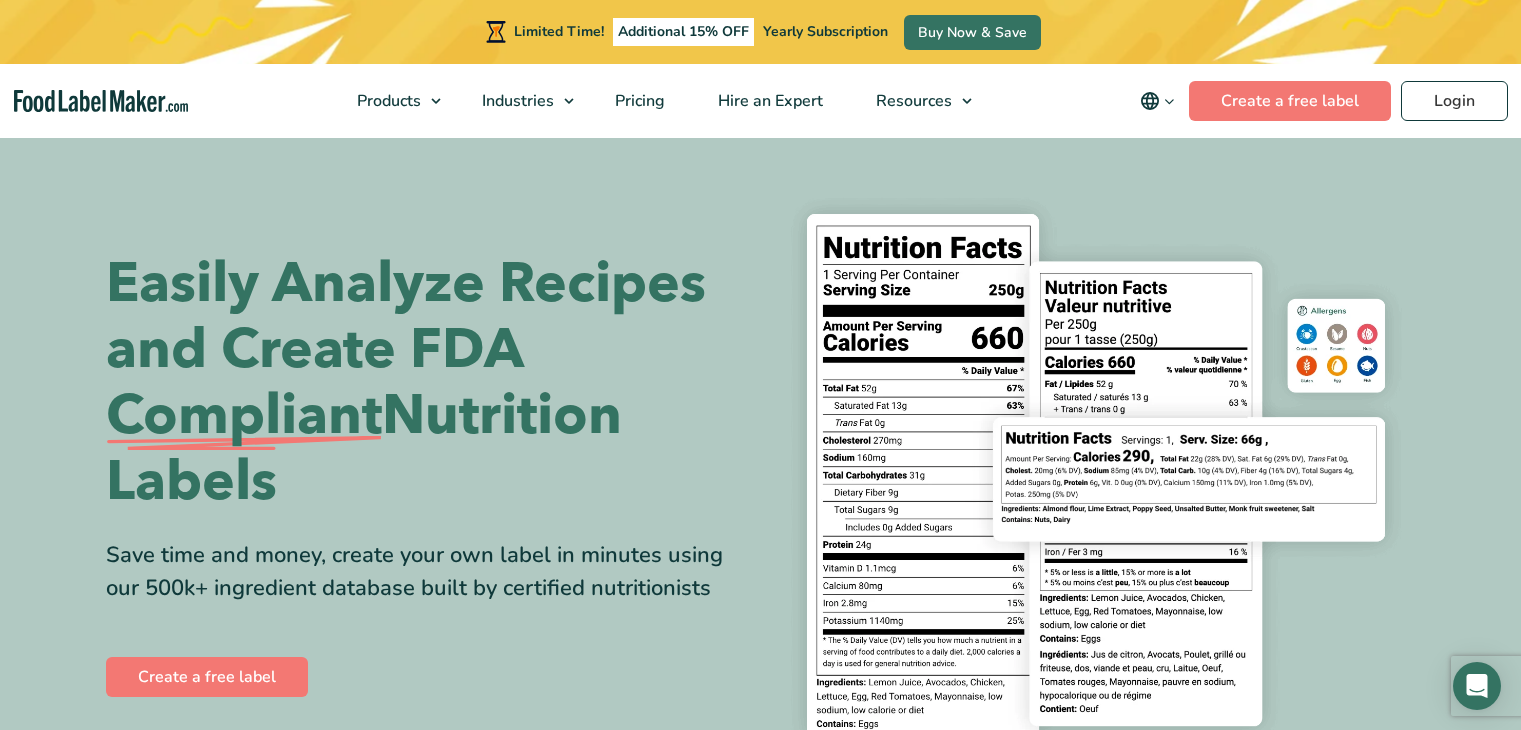 scroll, scrollTop: 0, scrollLeft: 0, axis: both 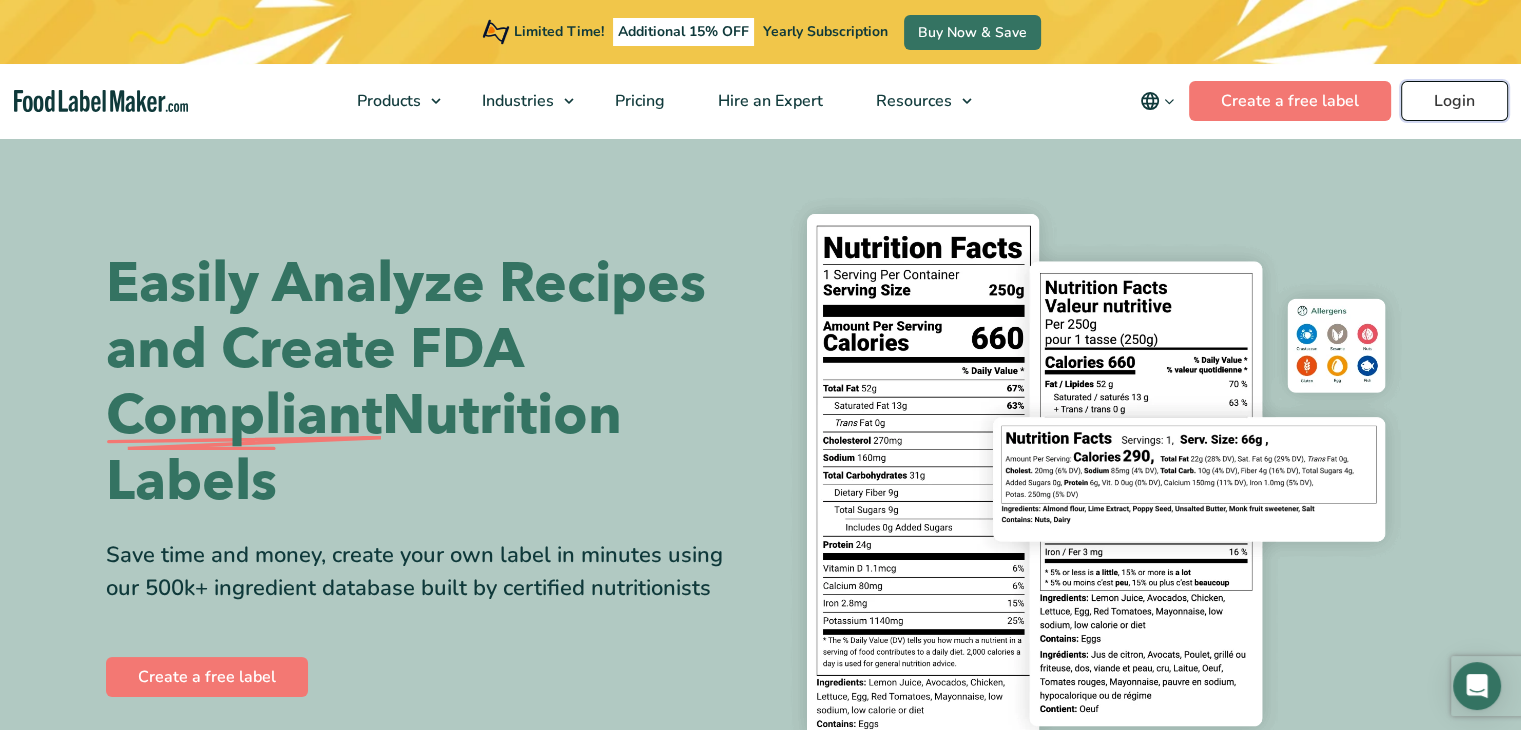 click on "Login" at bounding box center [1454, 101] 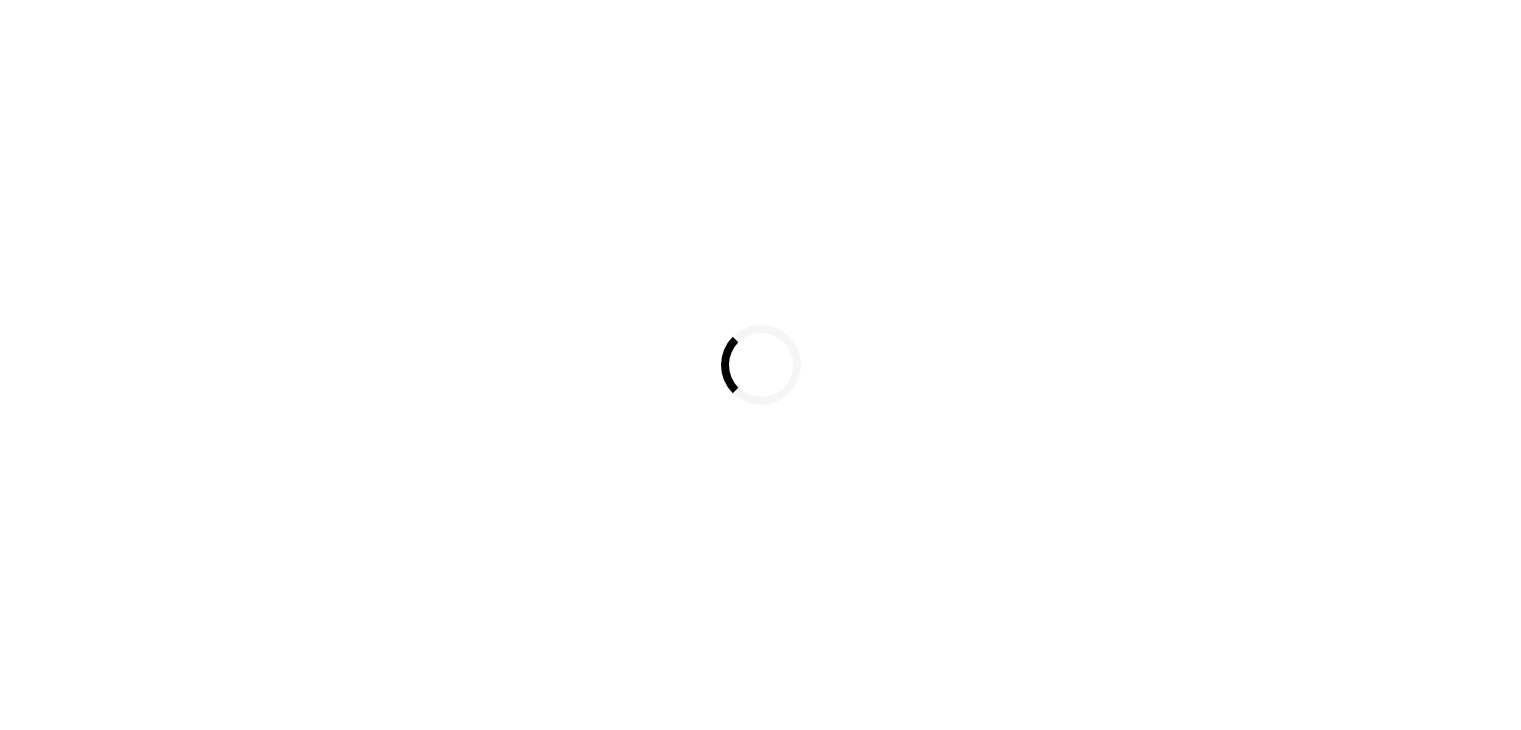scroll, scrollTop: 0, scrollLeft: 0, axis: both 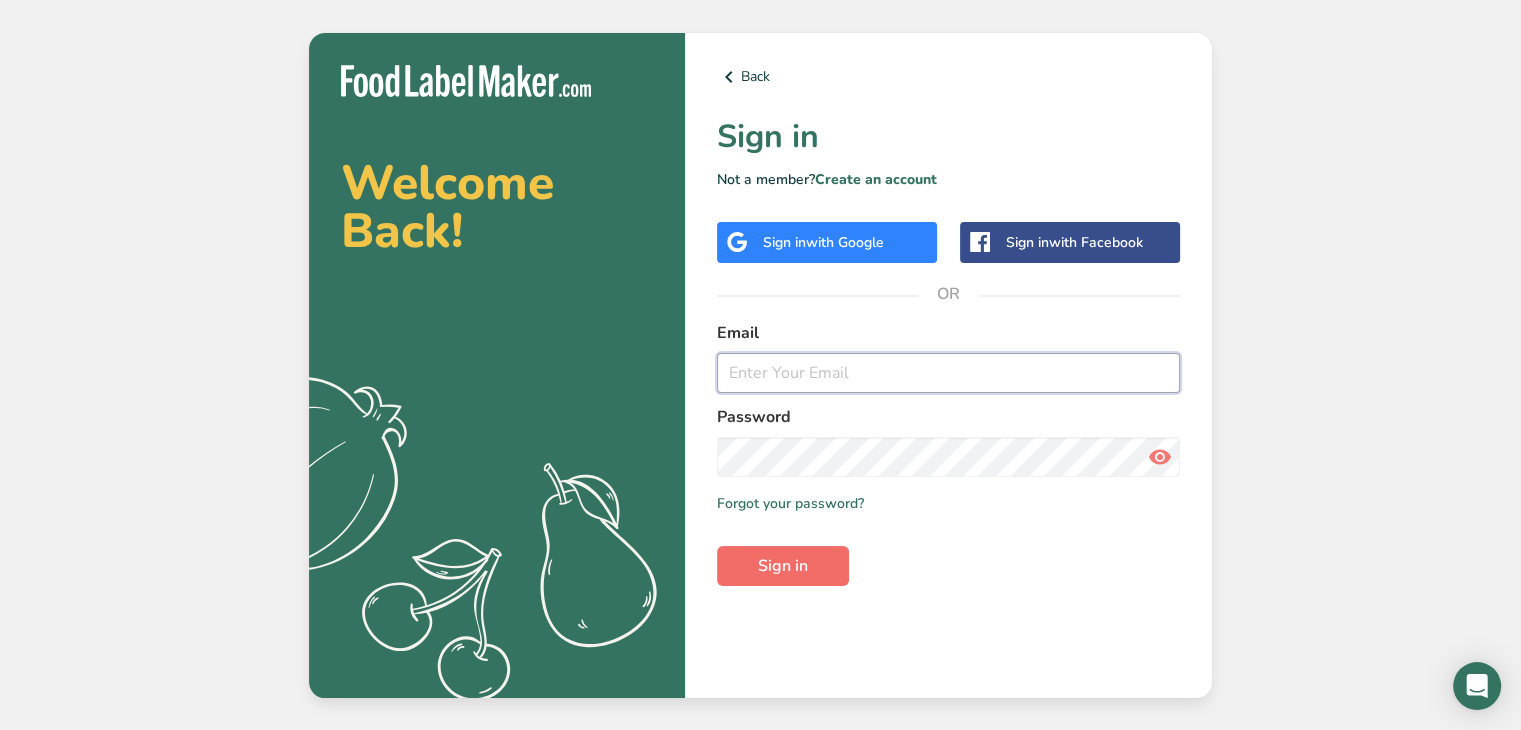 type on "[EMAIL]" 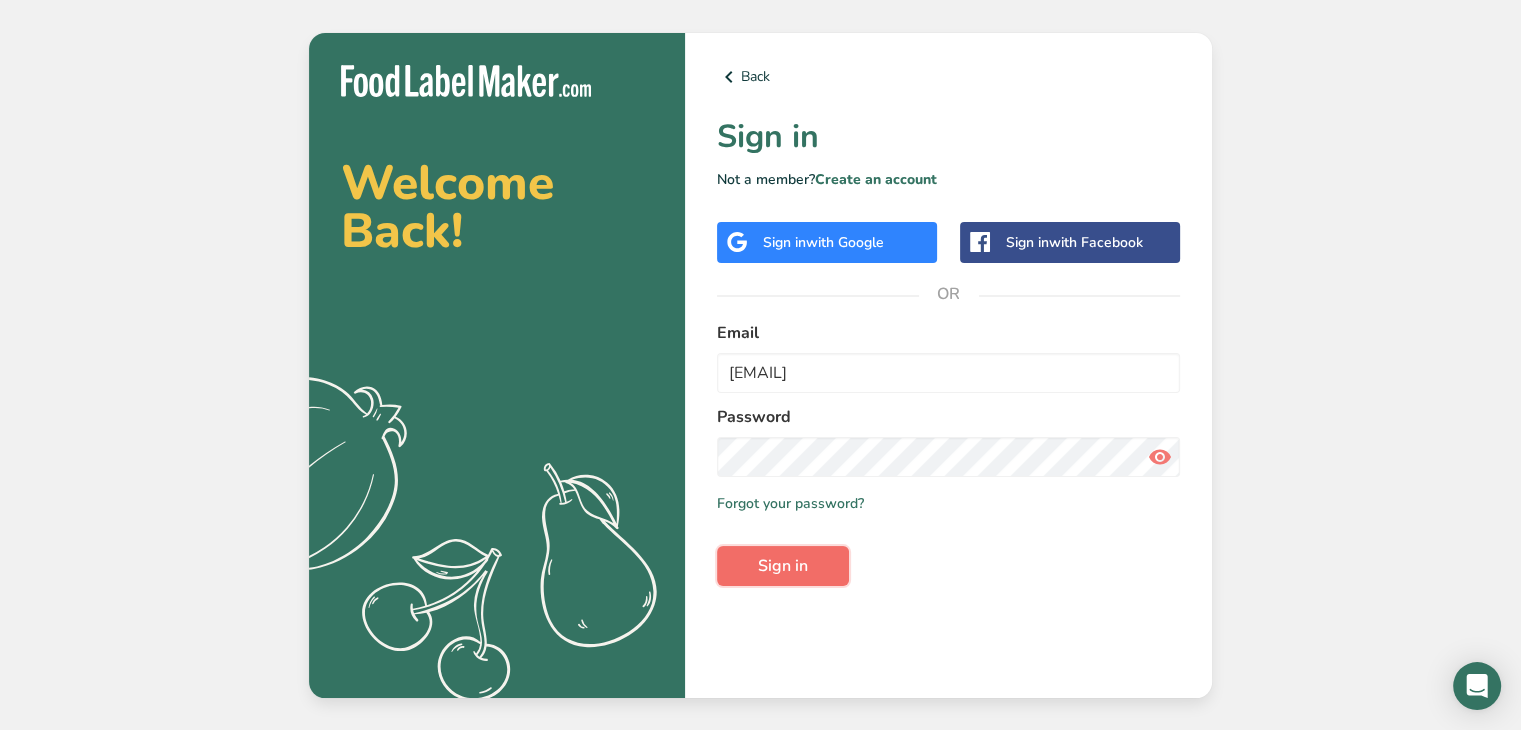 click on "Sign in" at bounding box center [783, 566] 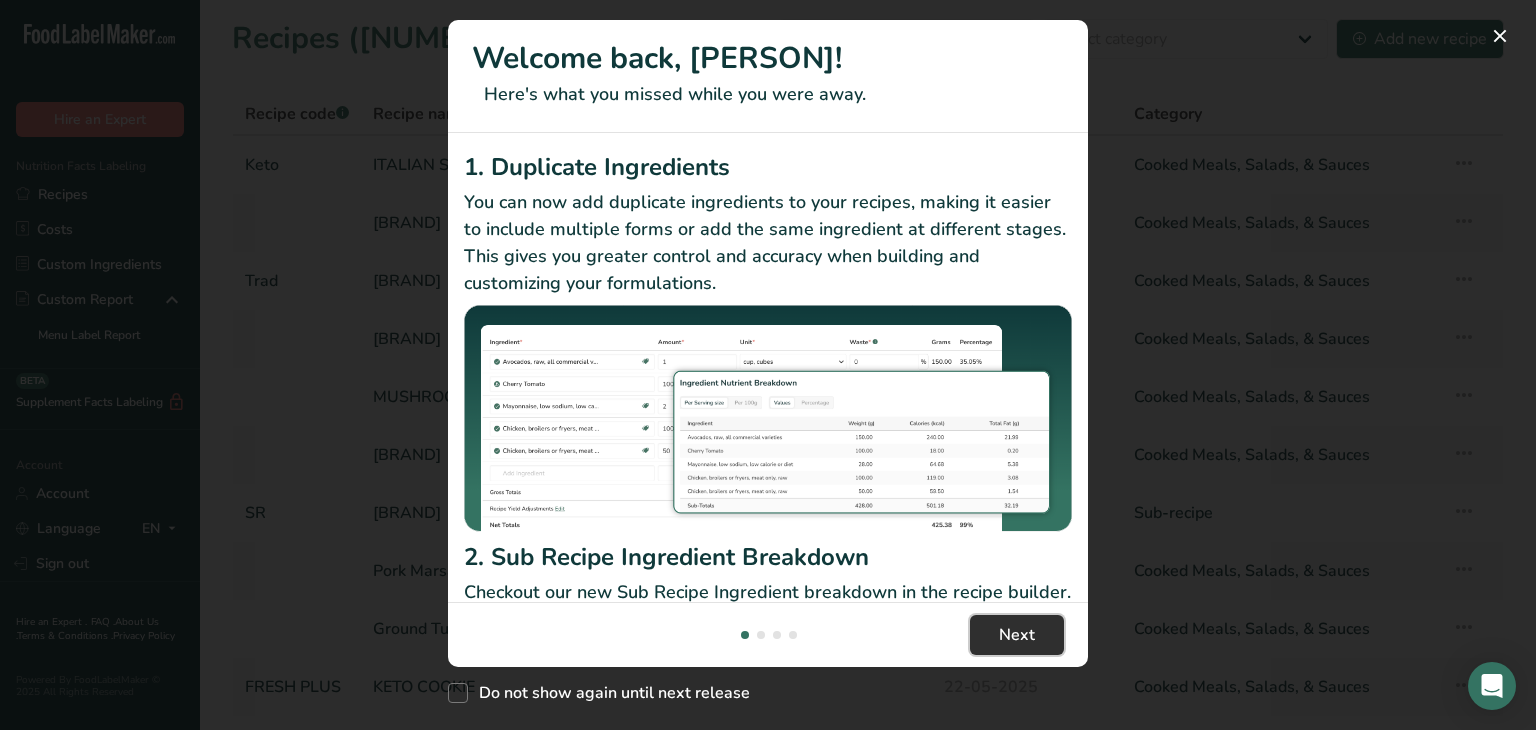 click on "Next" at bounding box center (1017, 635) 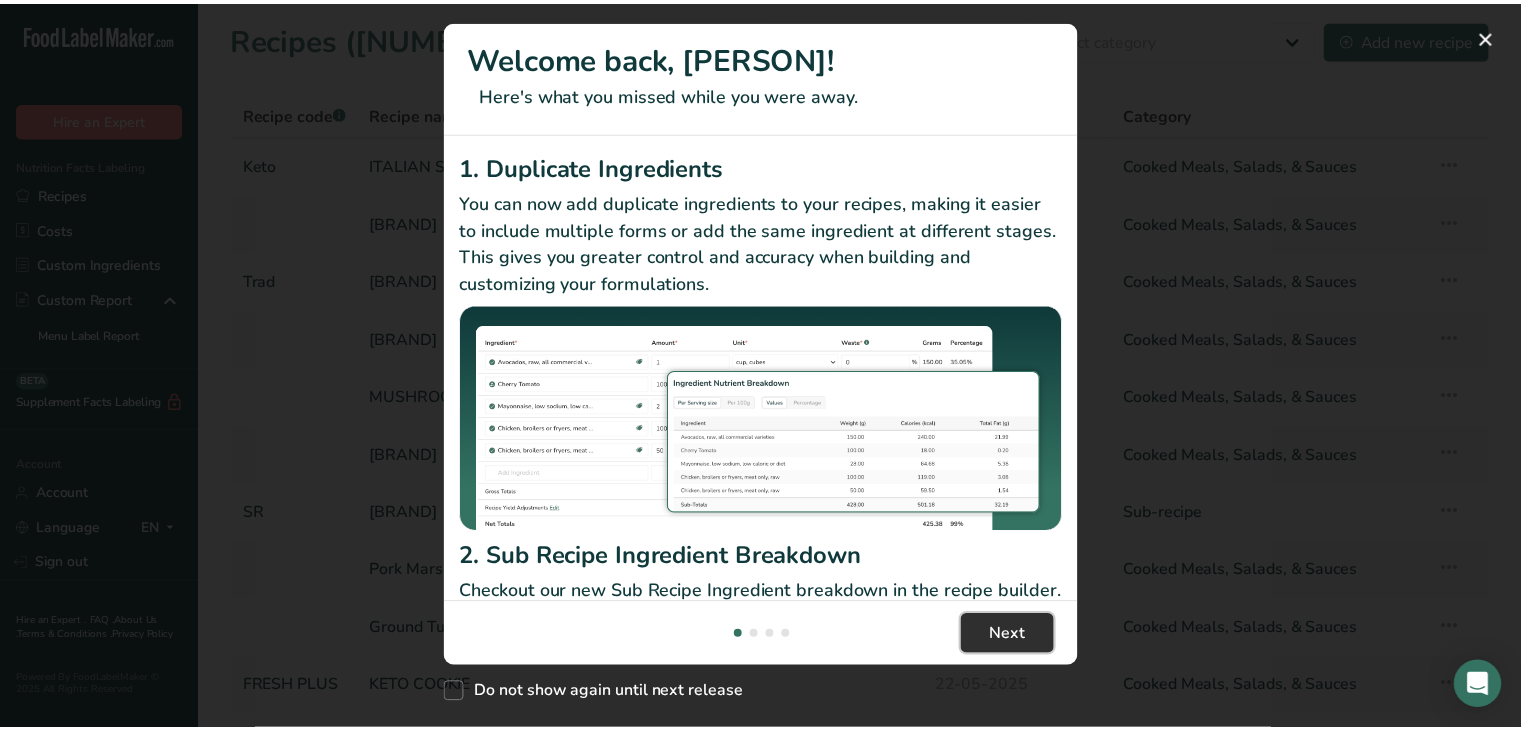 scroll, scrollTop: 0, scrollLeft: 624, axis: horizontal 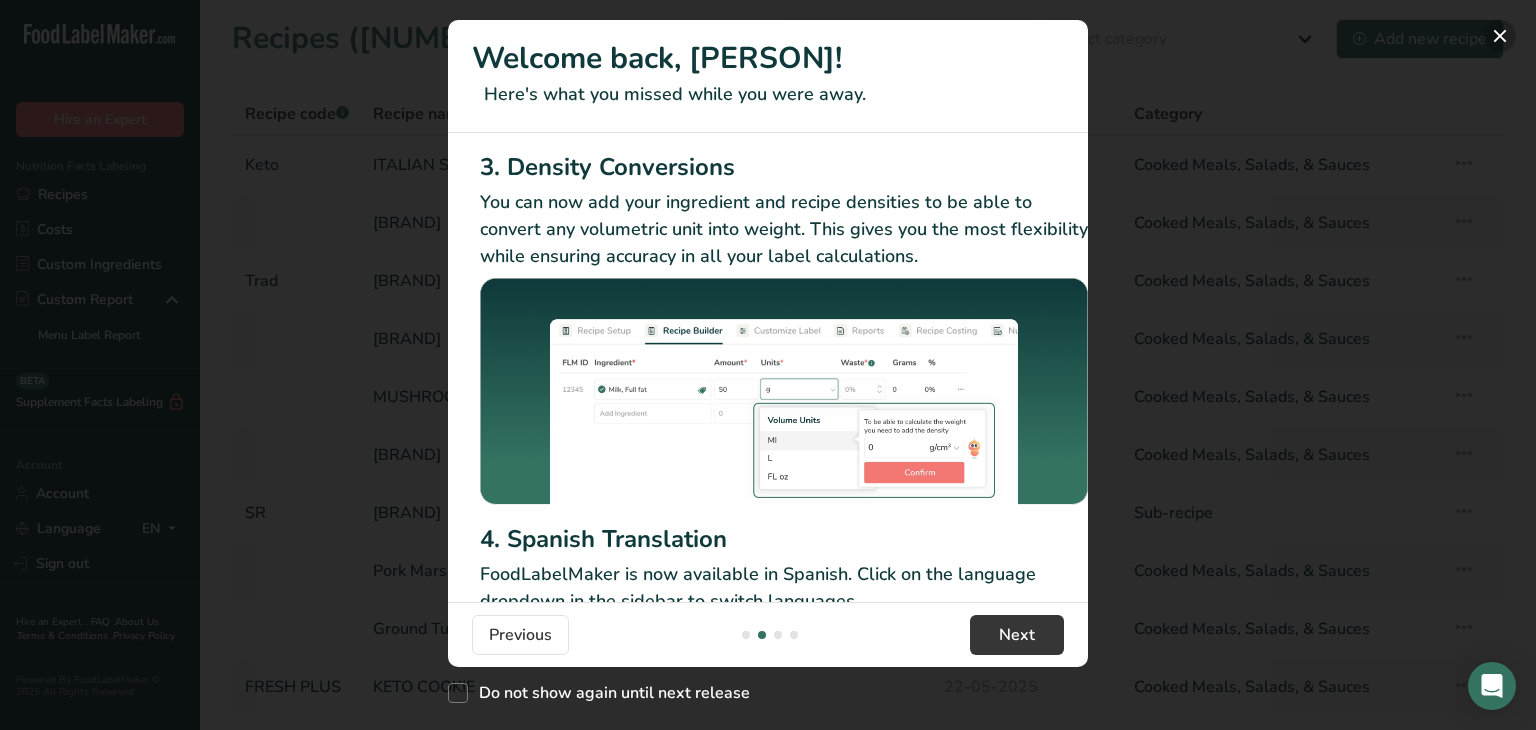 click at bounding box center (1500, 36) 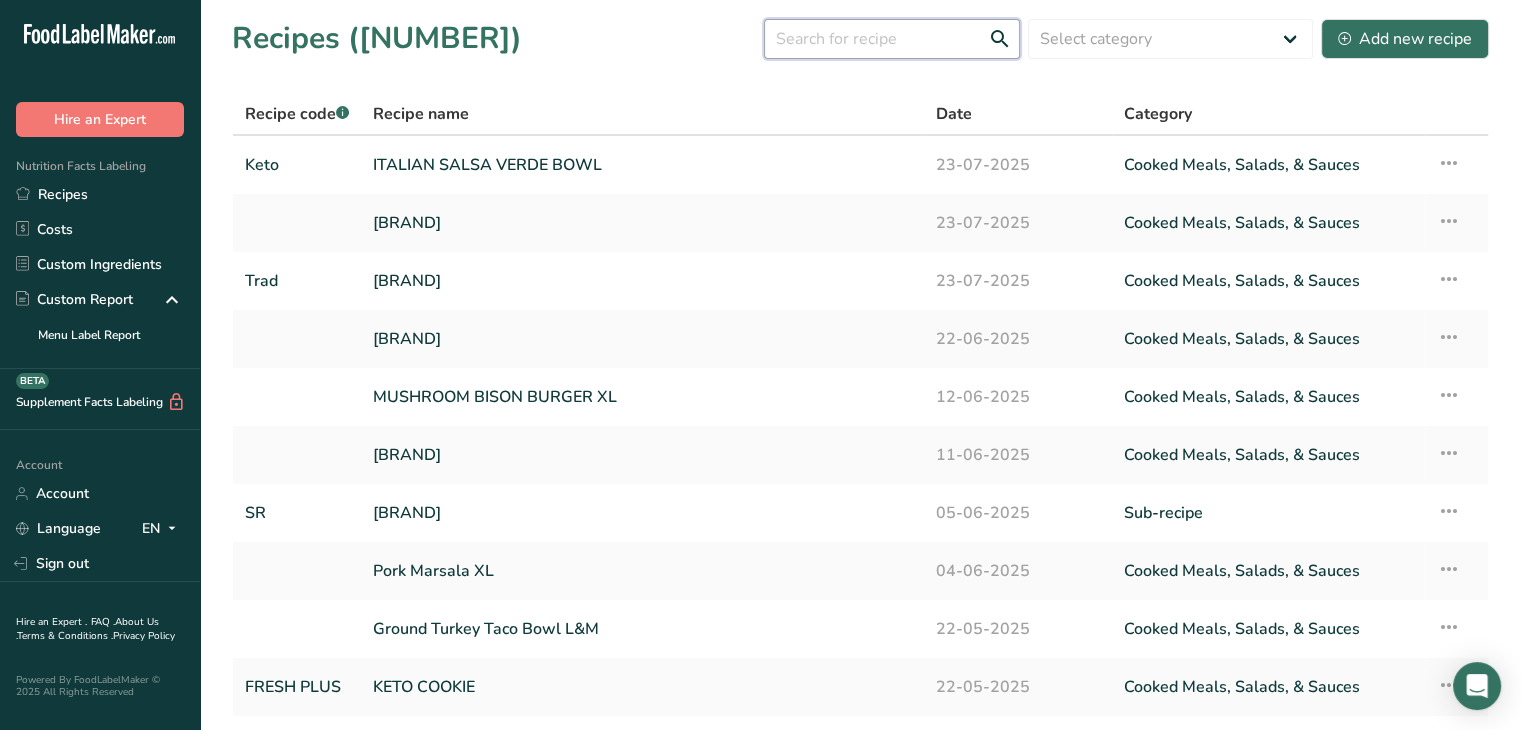 click at bounding box center [892, 39] 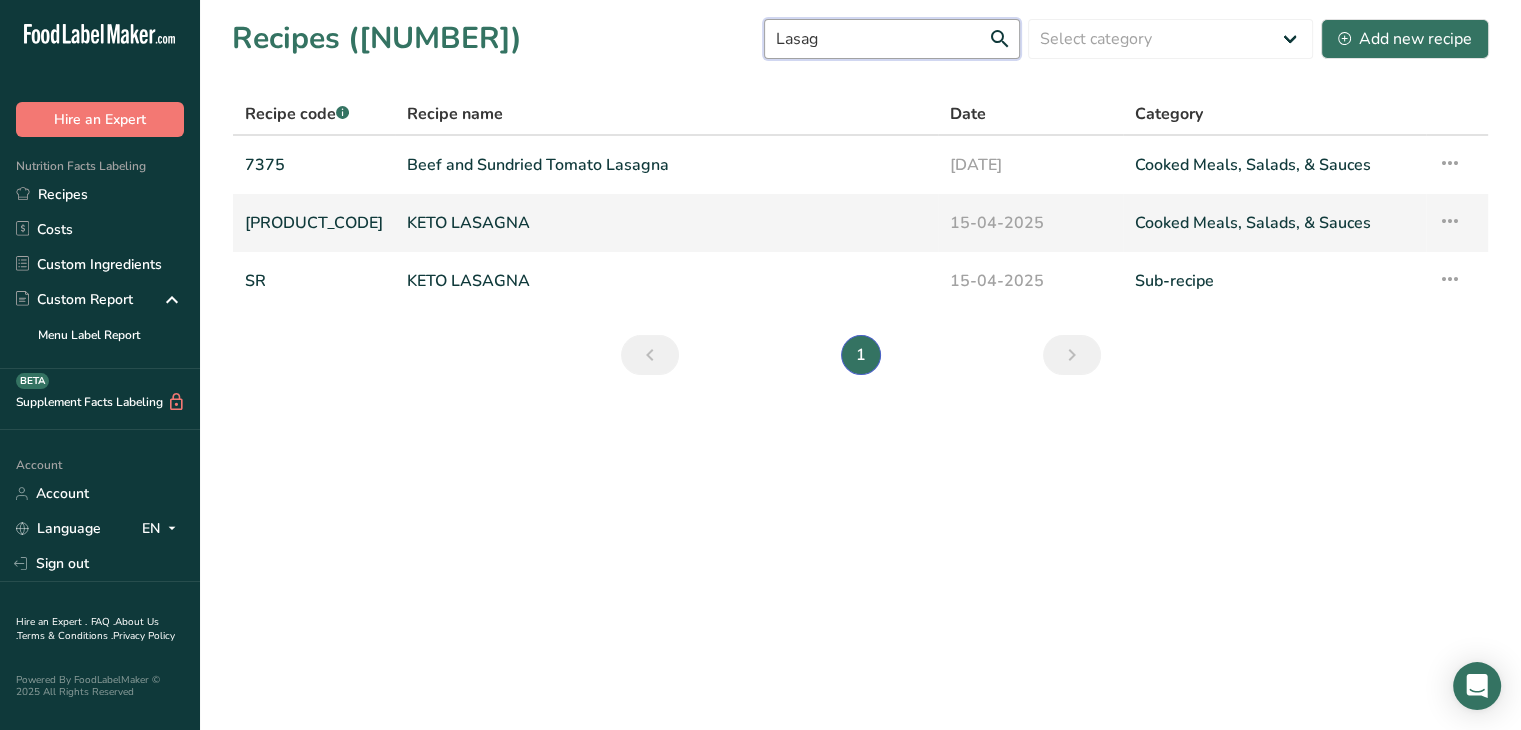 type on "Lasag" 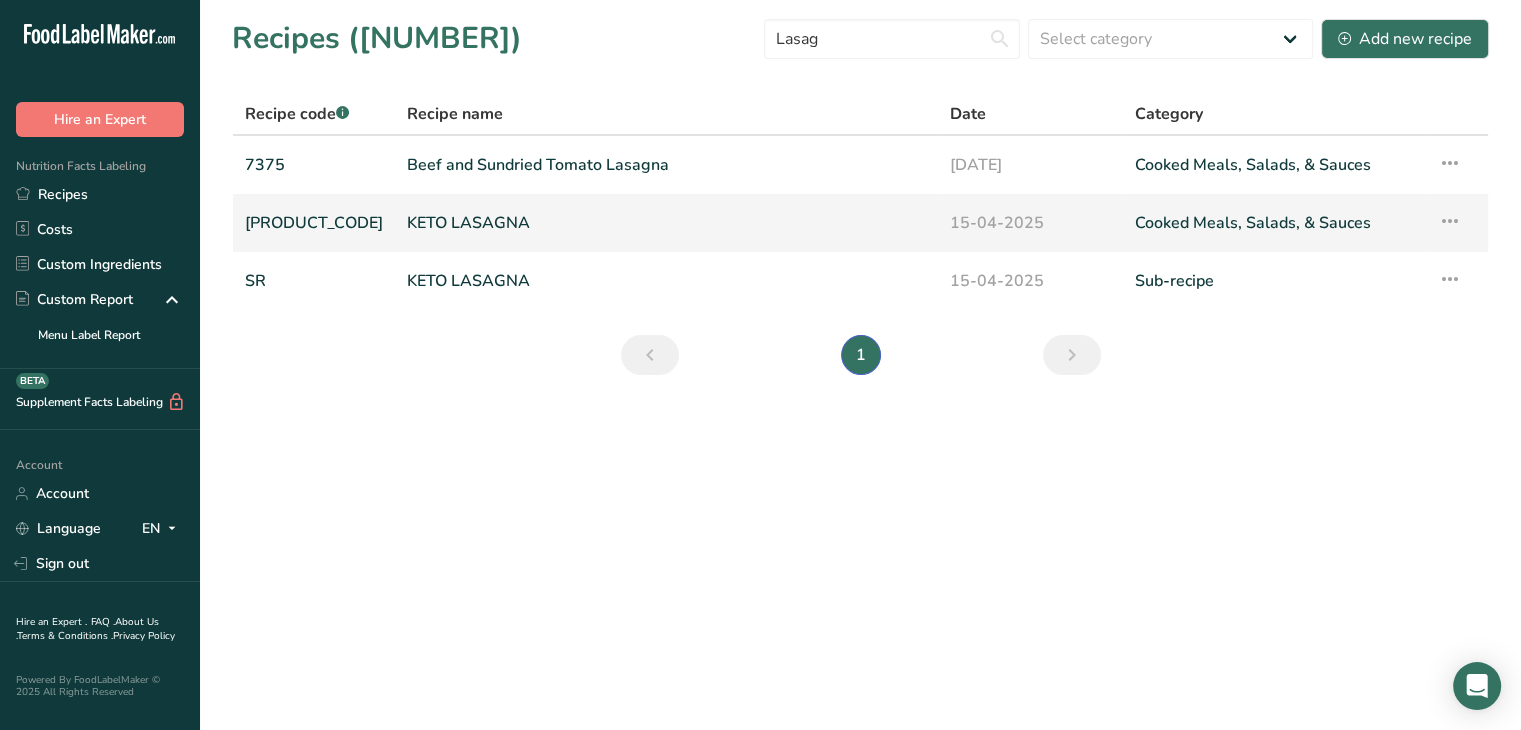 click on "KETO LASAGNA" at bounding box center [666, 223] 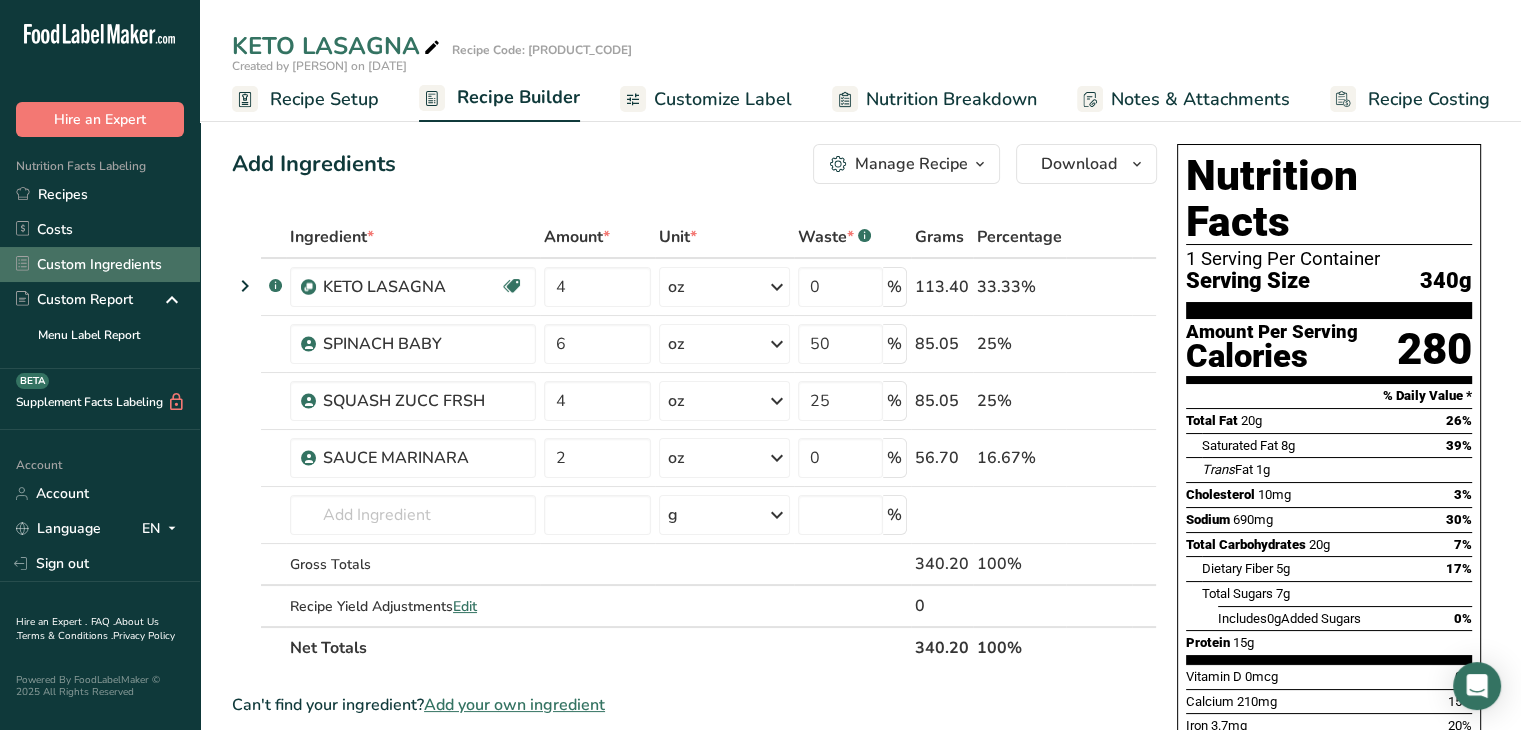 click on "Custom Ingredients" at bounding box center [100, 264] 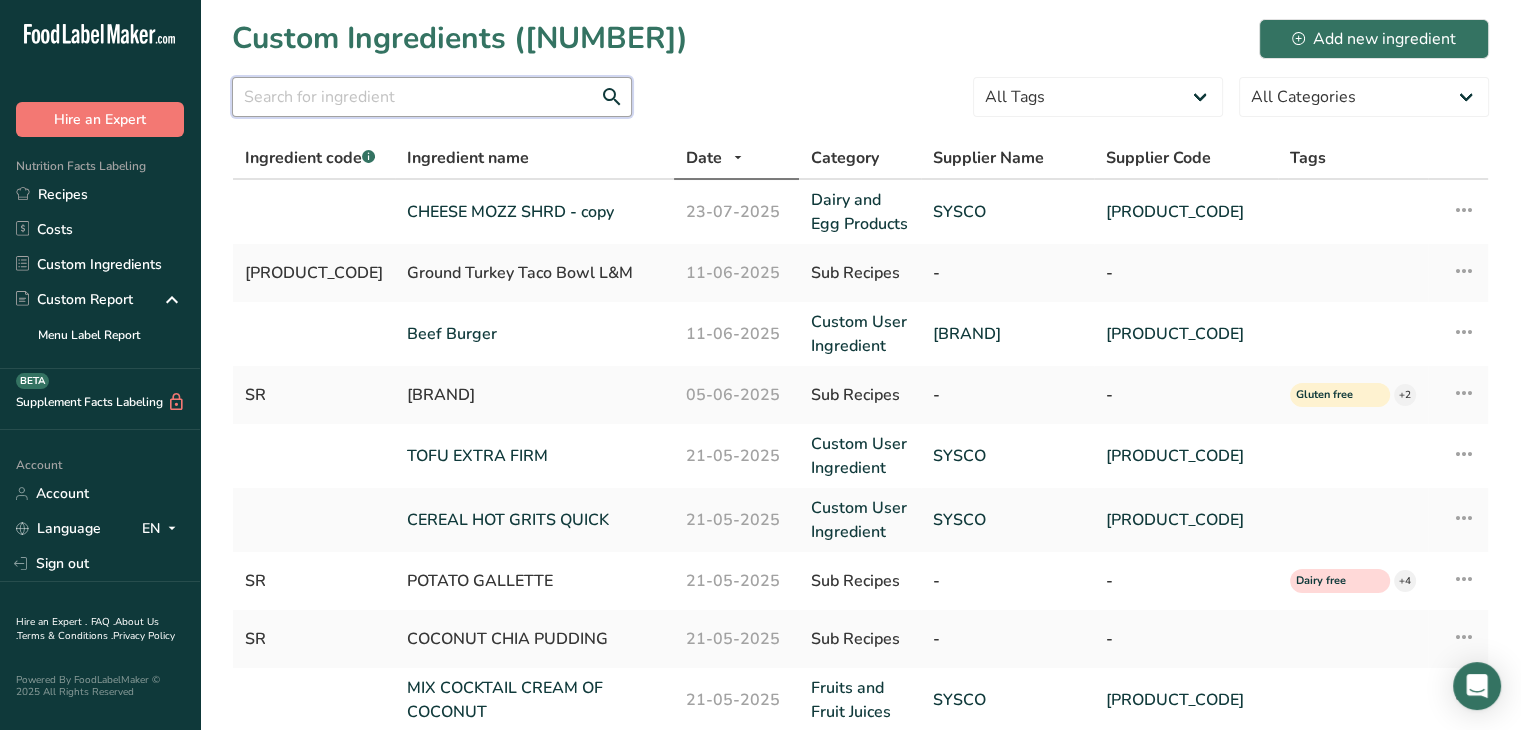 click at bounding box center (432, 97) 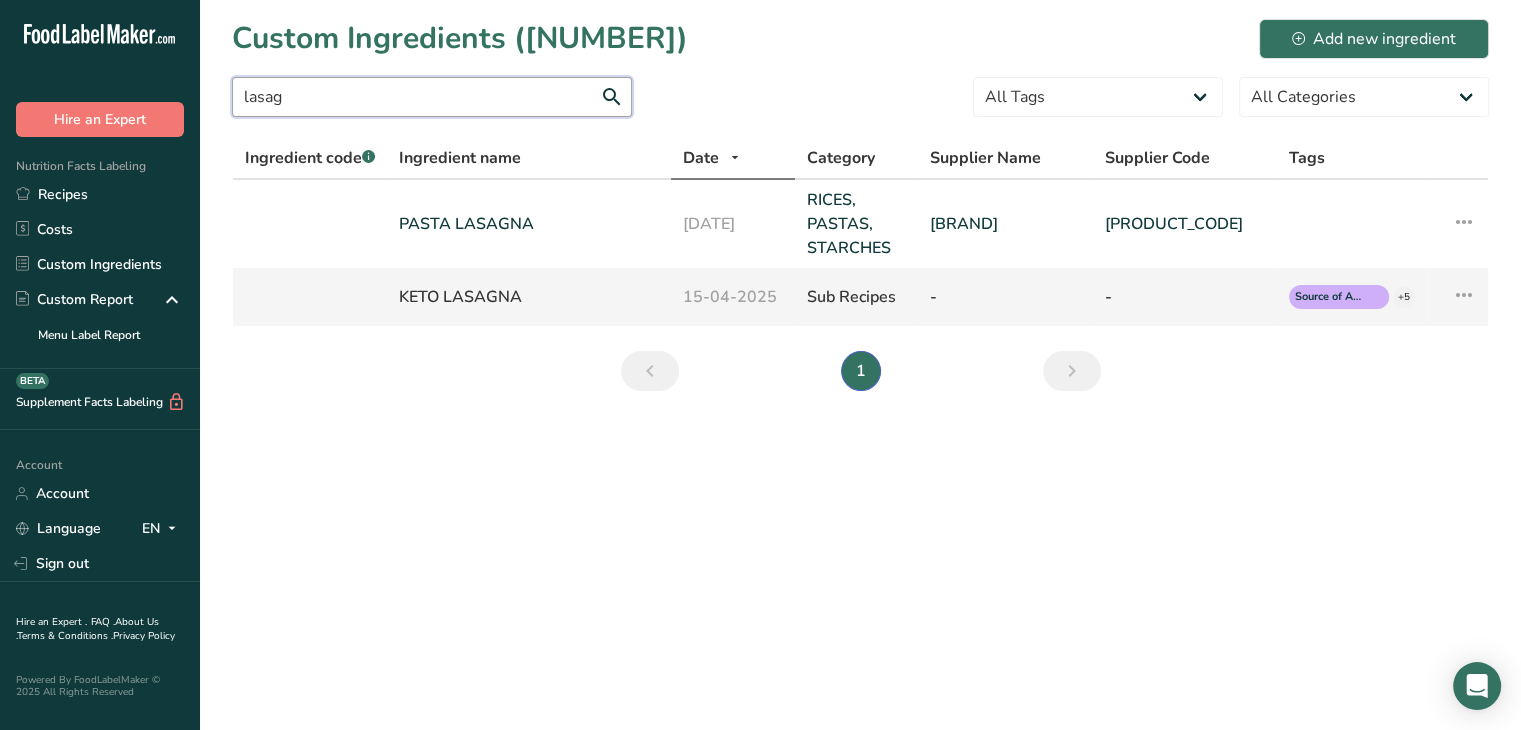 type on "lasag" 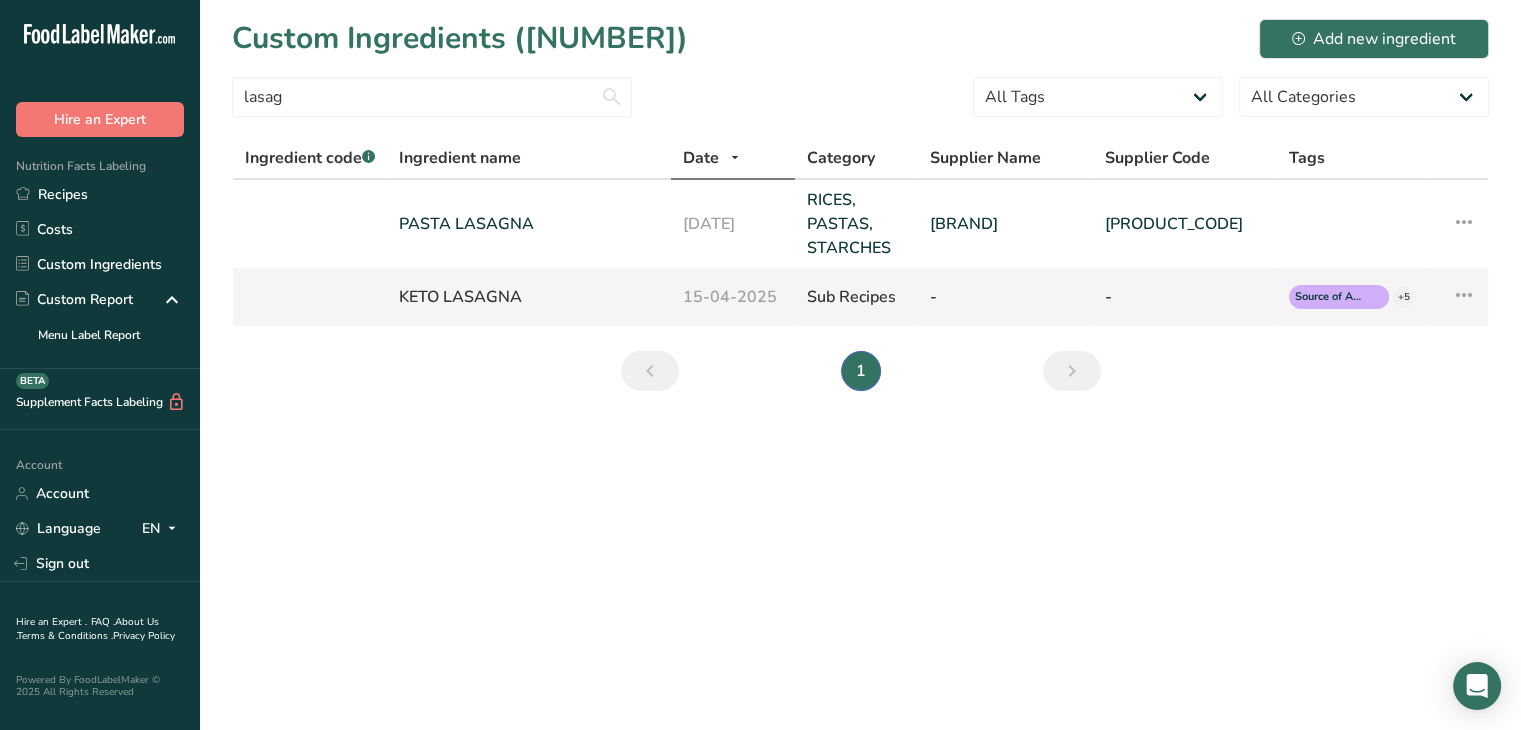click on "KETO LASAGNA" at bounding box center (529, 297) 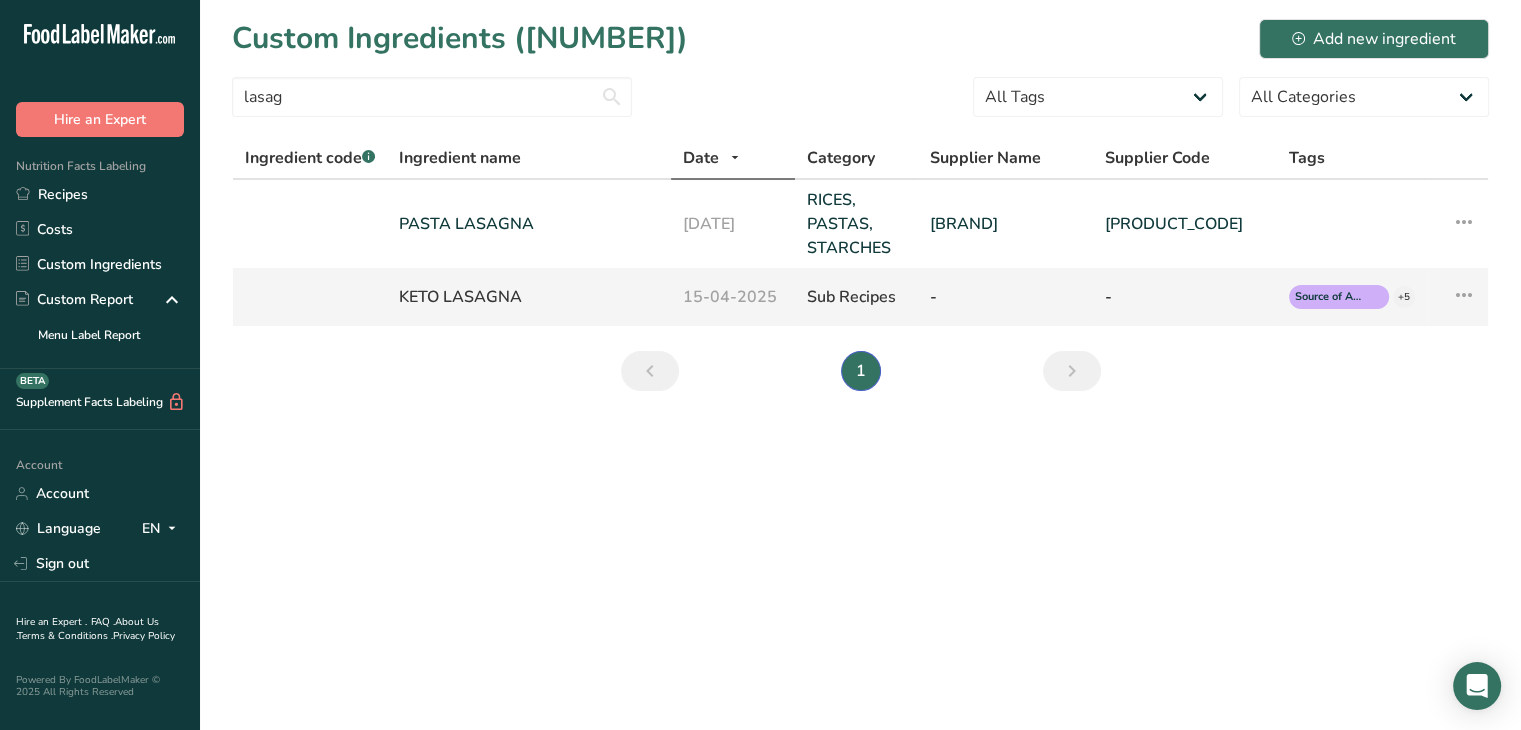 click at bounding box center [1464, 295] 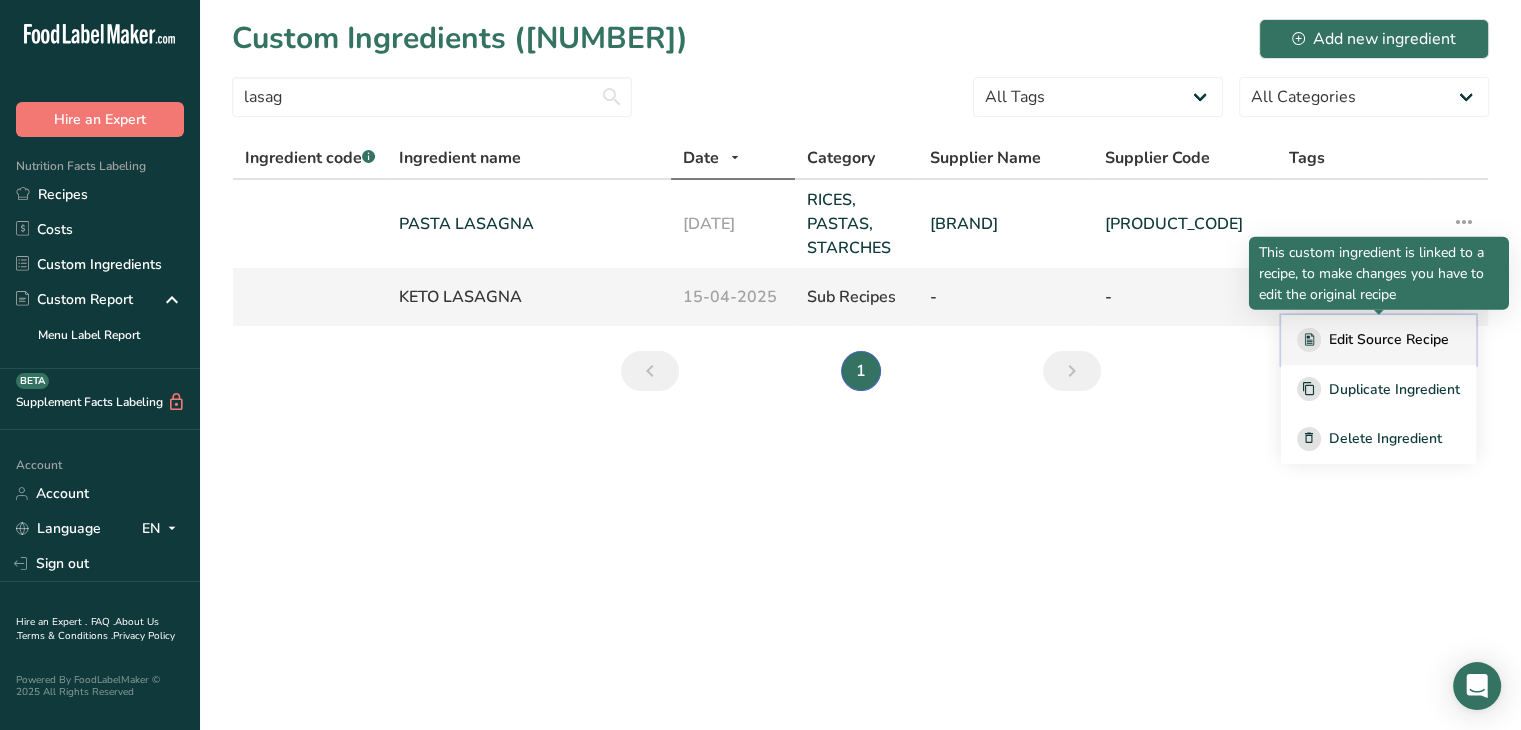 click on "Edit Source Recipe" at bounding box center [1389, 339] 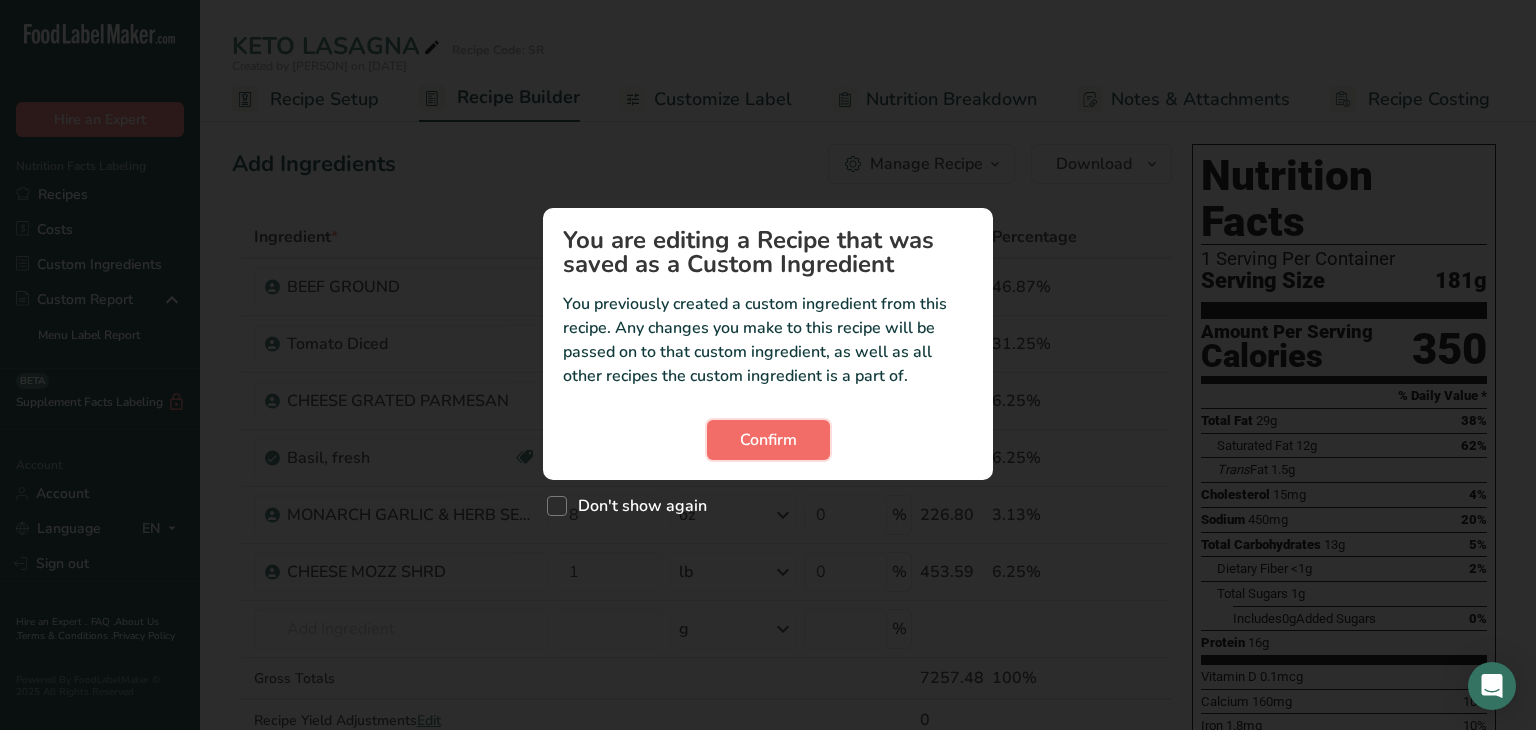 click on "Confirm" at bounding box center (768, 440) 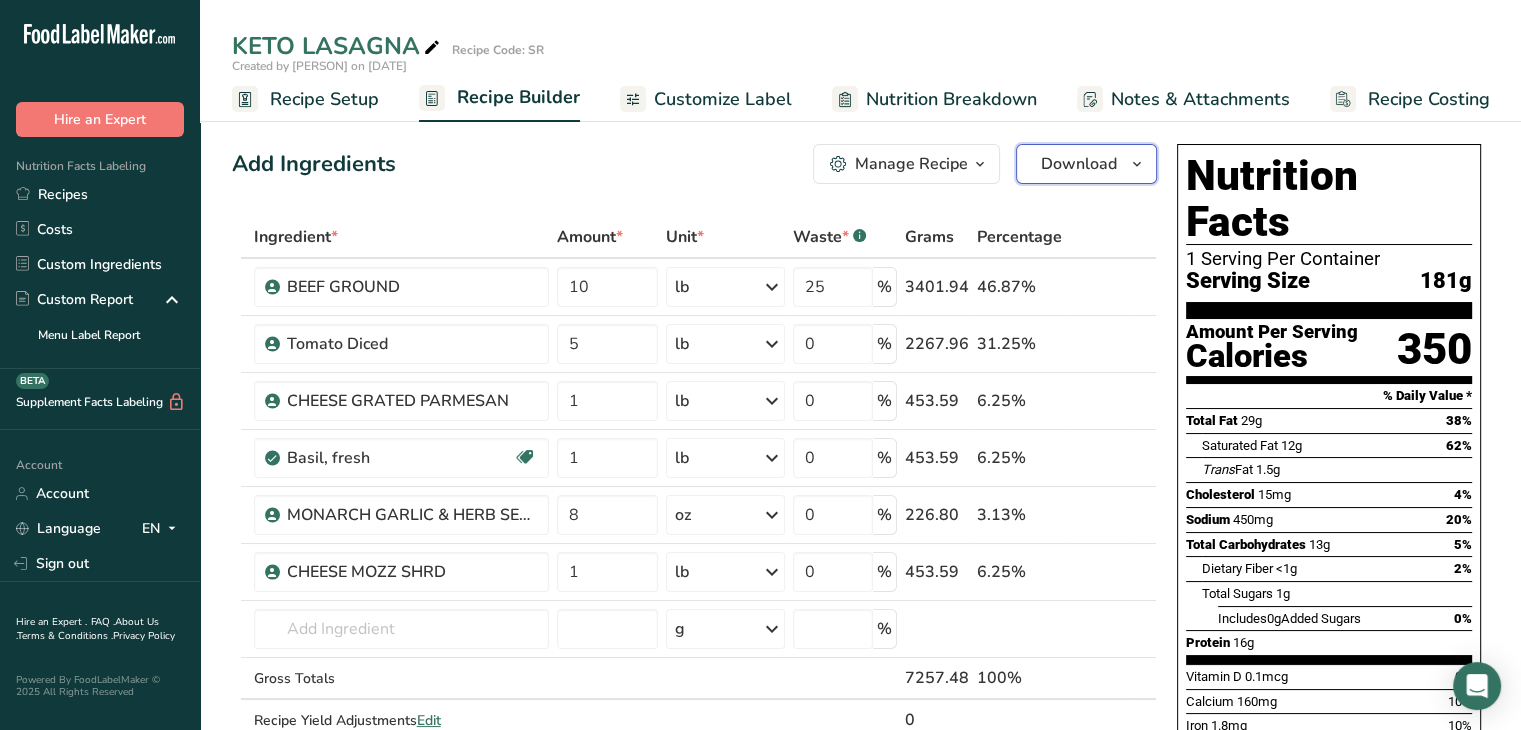 click on "Download" at bounding box center (1086, 164) 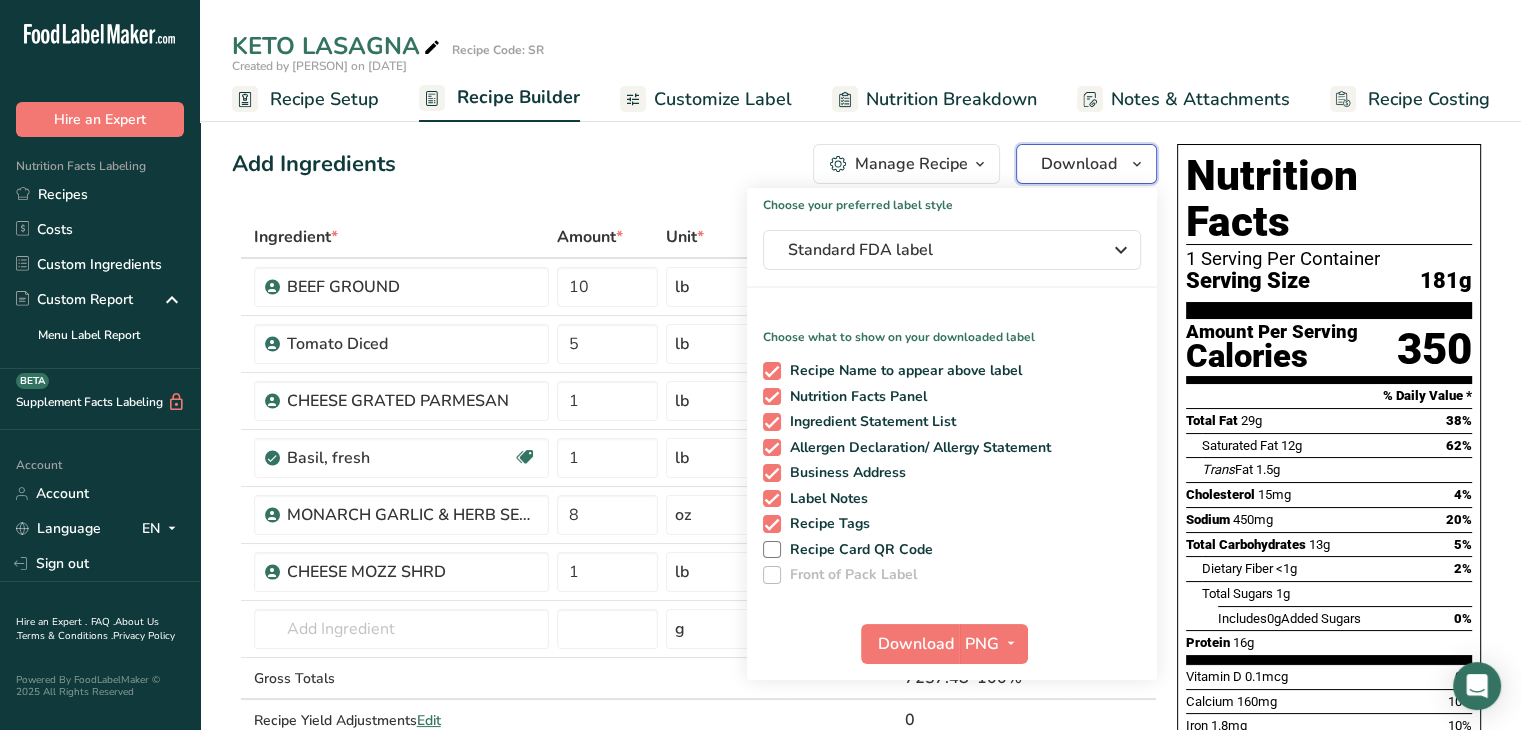 click on "Download" at bounding box center (1086, 164) 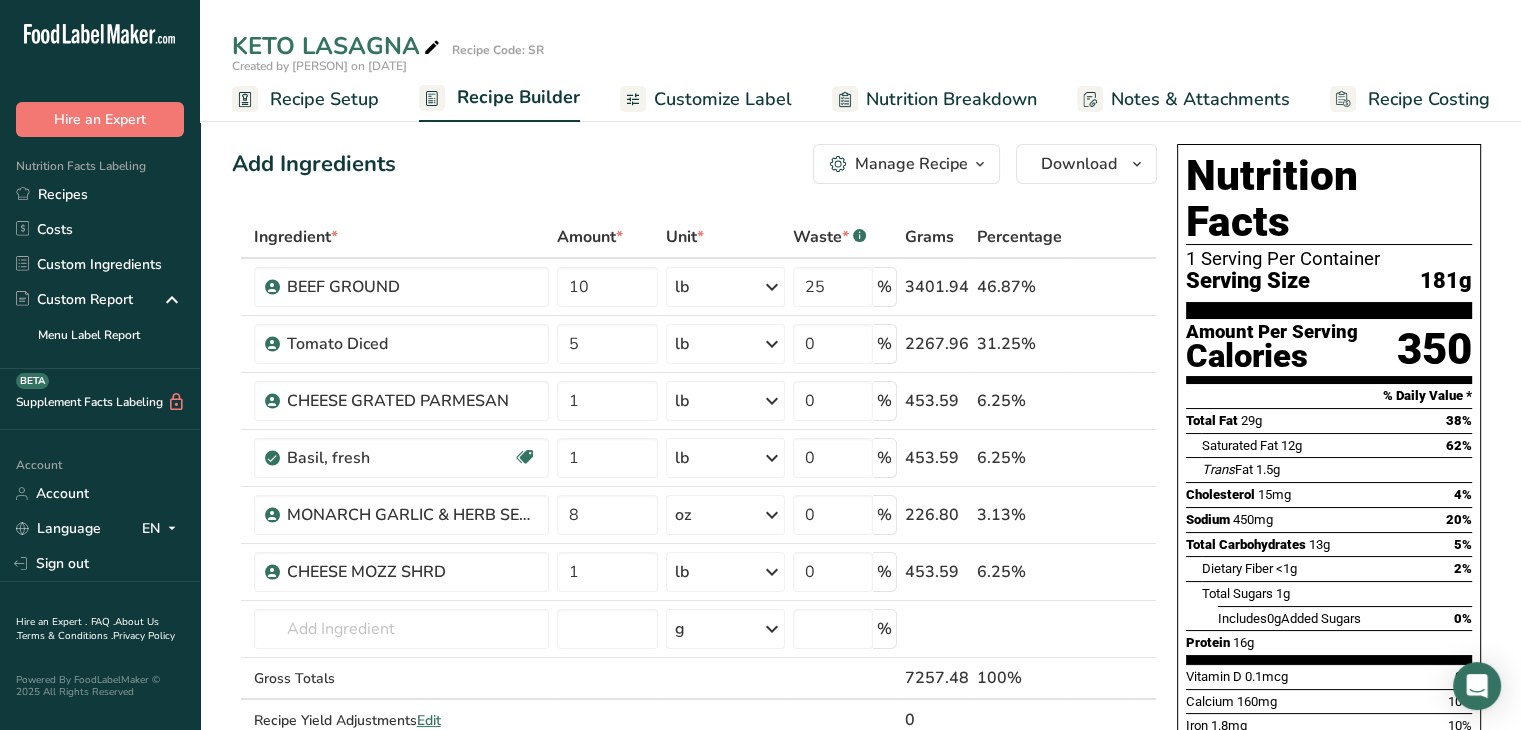click on "Manage Recipe" at bounding box center (911, 164) 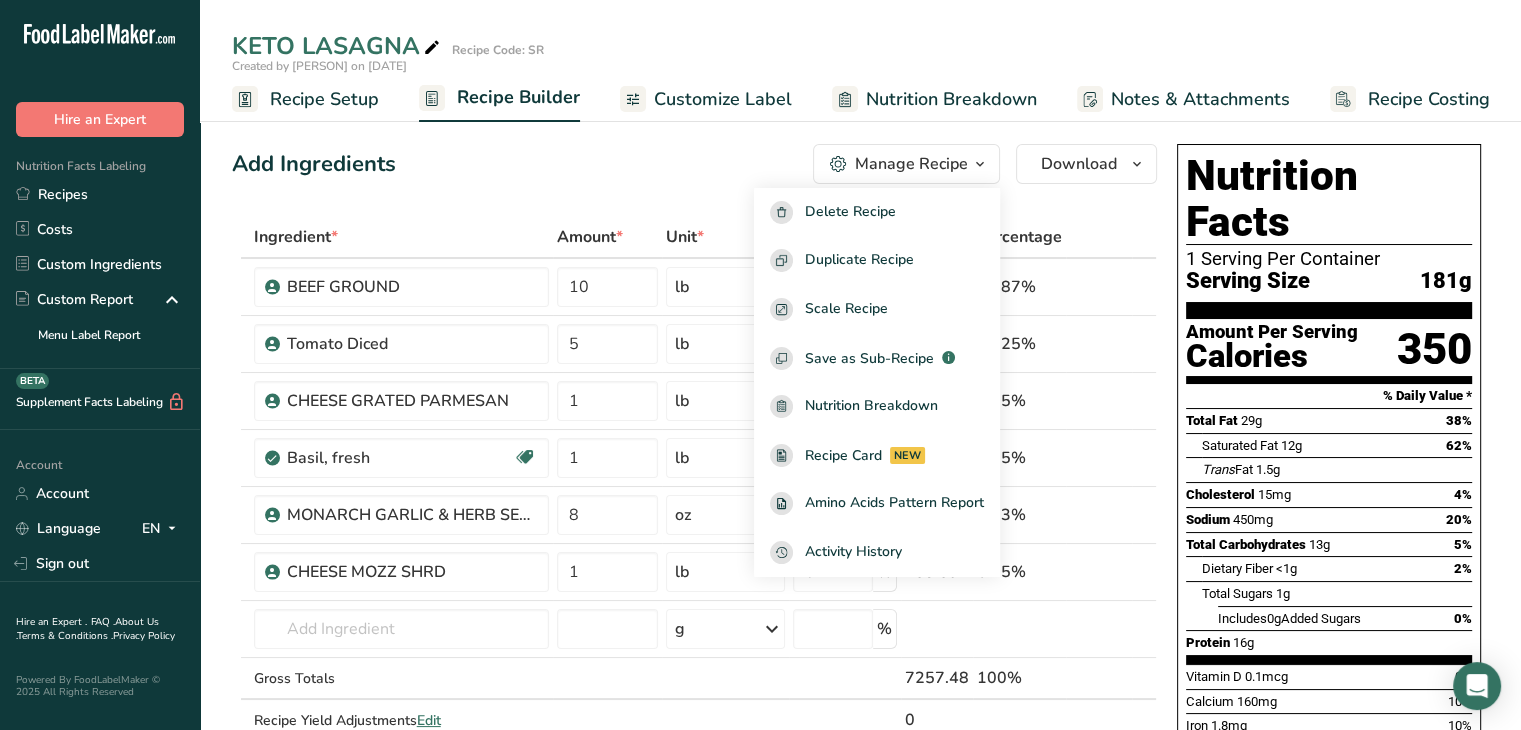 click on "Manage Recipe" at bounding box center [911, 164] 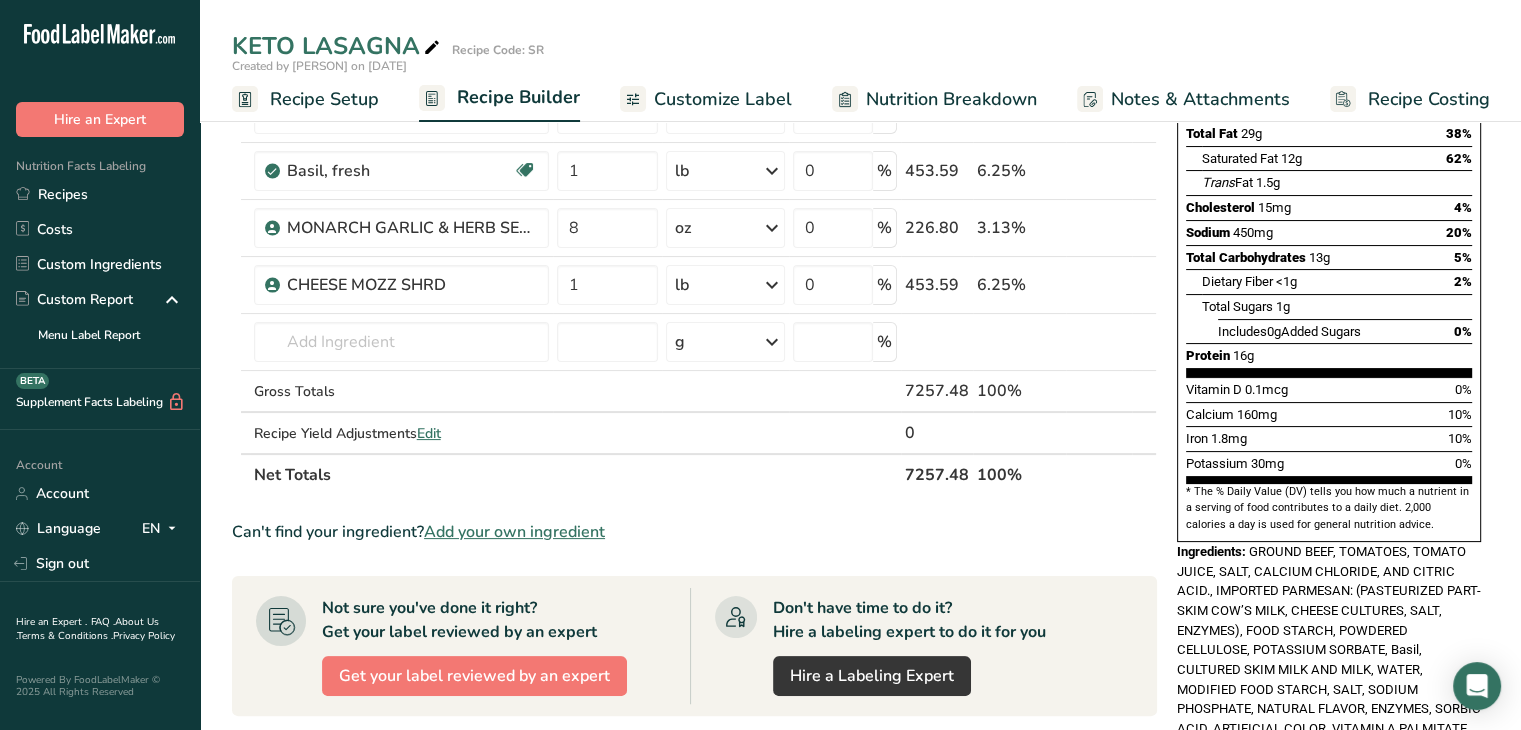 scroll, scrollTop: 700, scrollLeft: 0, axis: vertical 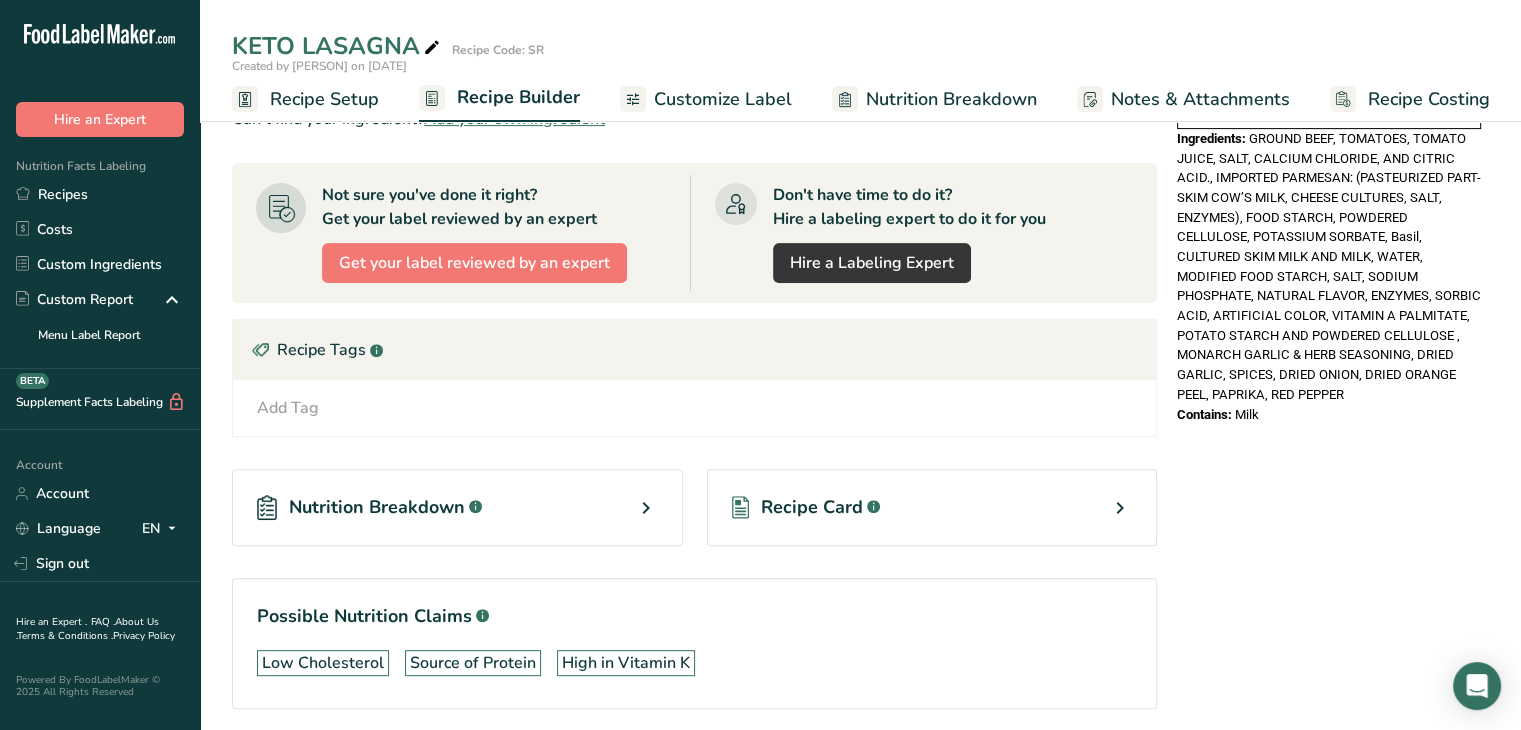 click on "Recipe Card
.a-a{fill:#347362;}.b-a{fill:#fff;}" at bounding box center (932, 507) 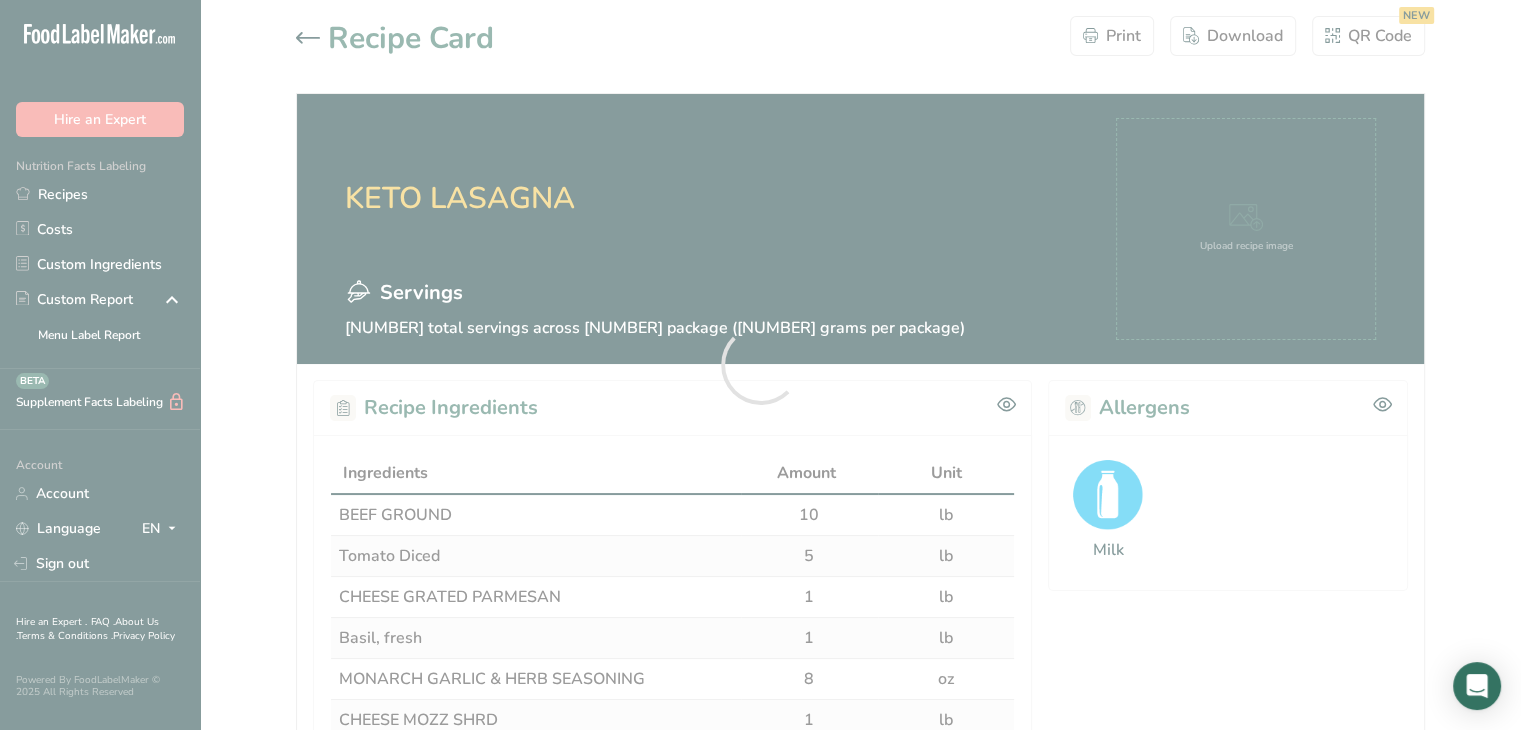 scroll, scrollTop: 0, scrollLeft: 0, axis: both 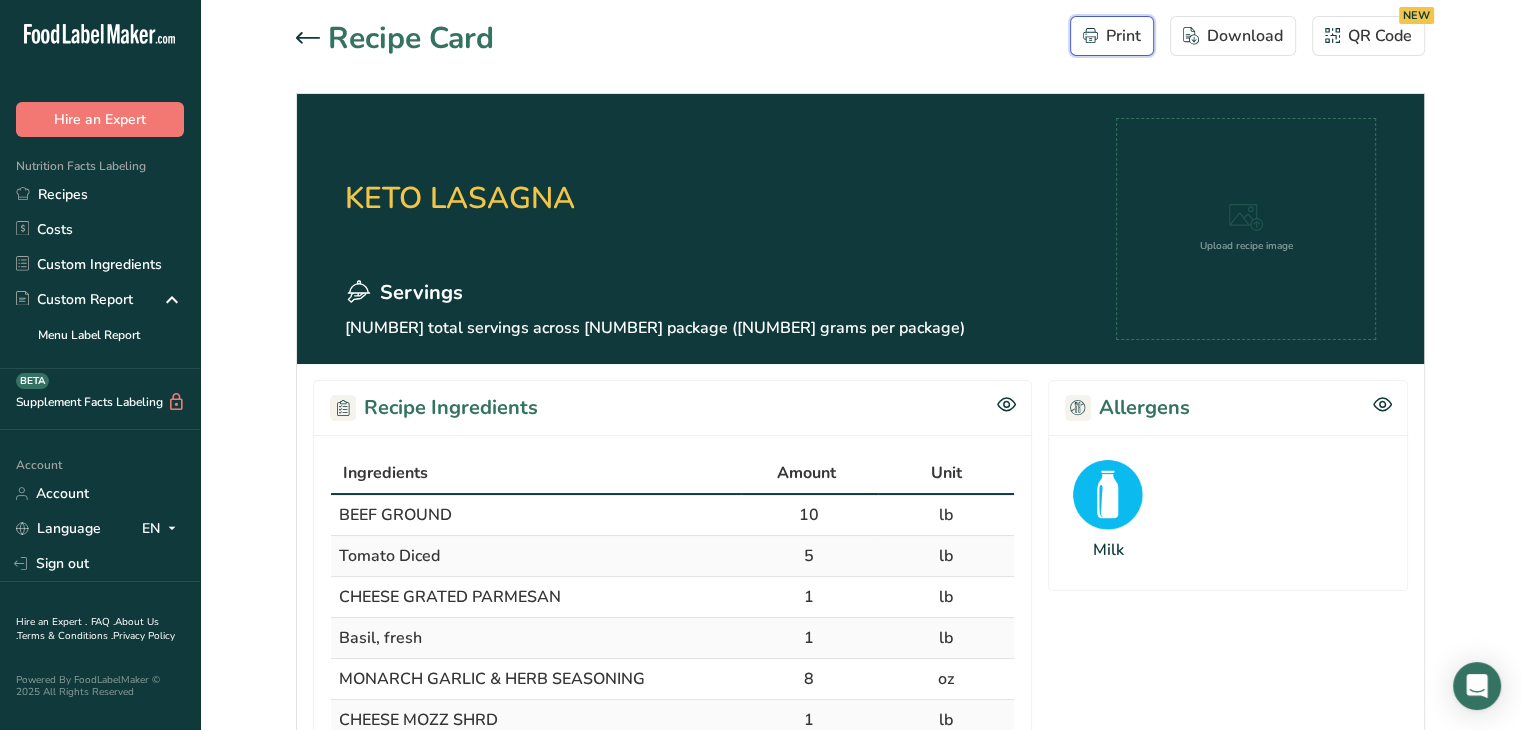 click on "Print" at bounding box center [1112, 36] 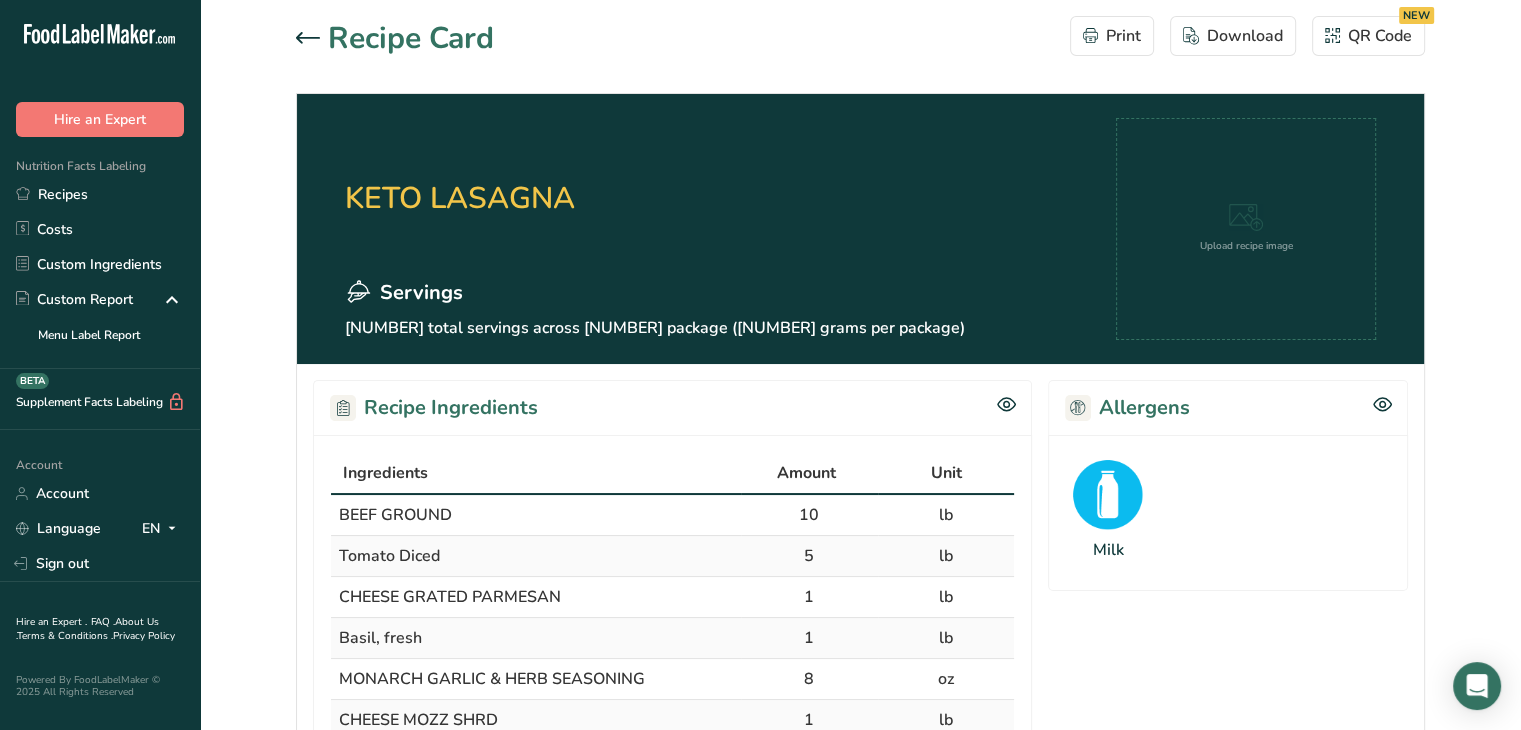 click 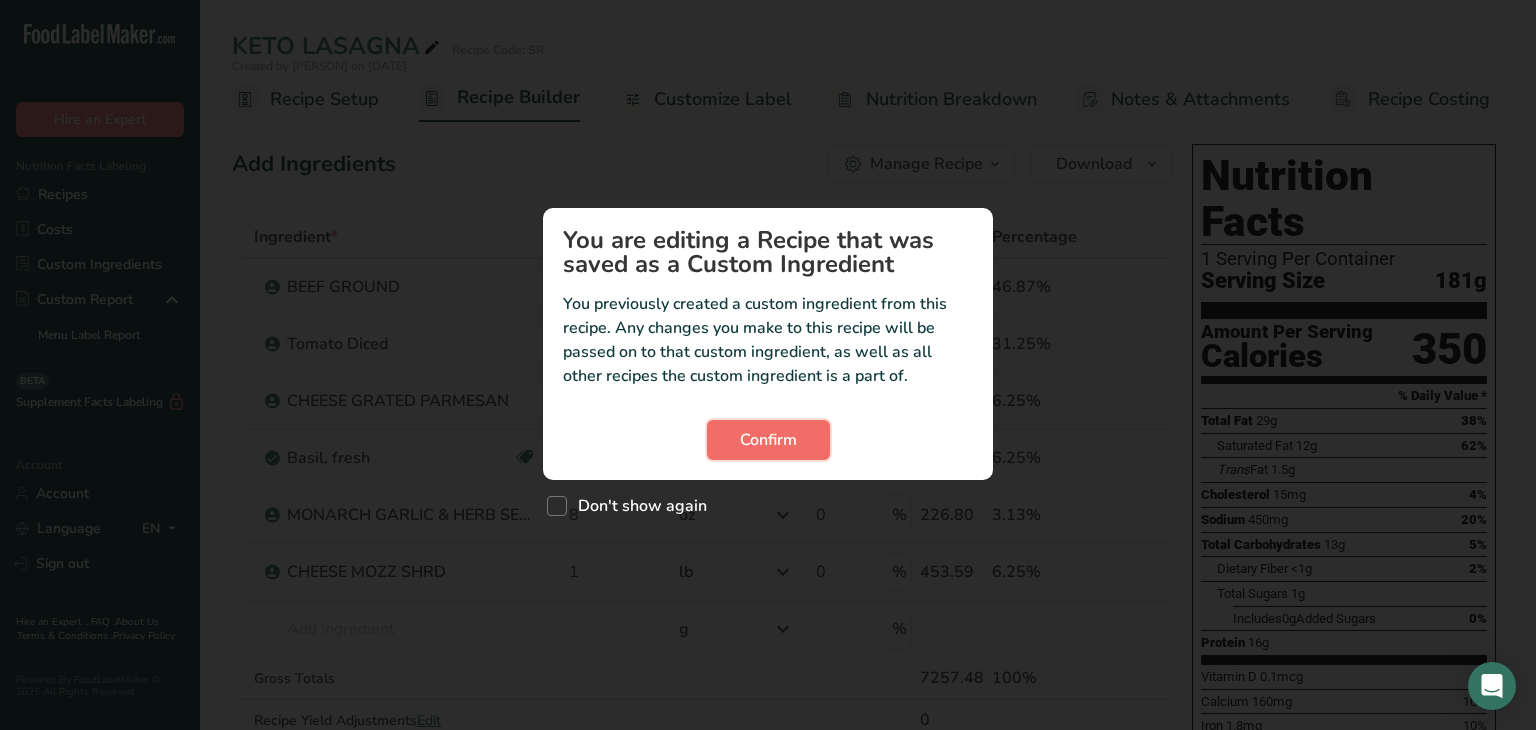 click on "Confirm" at bounding box center [768, 440] 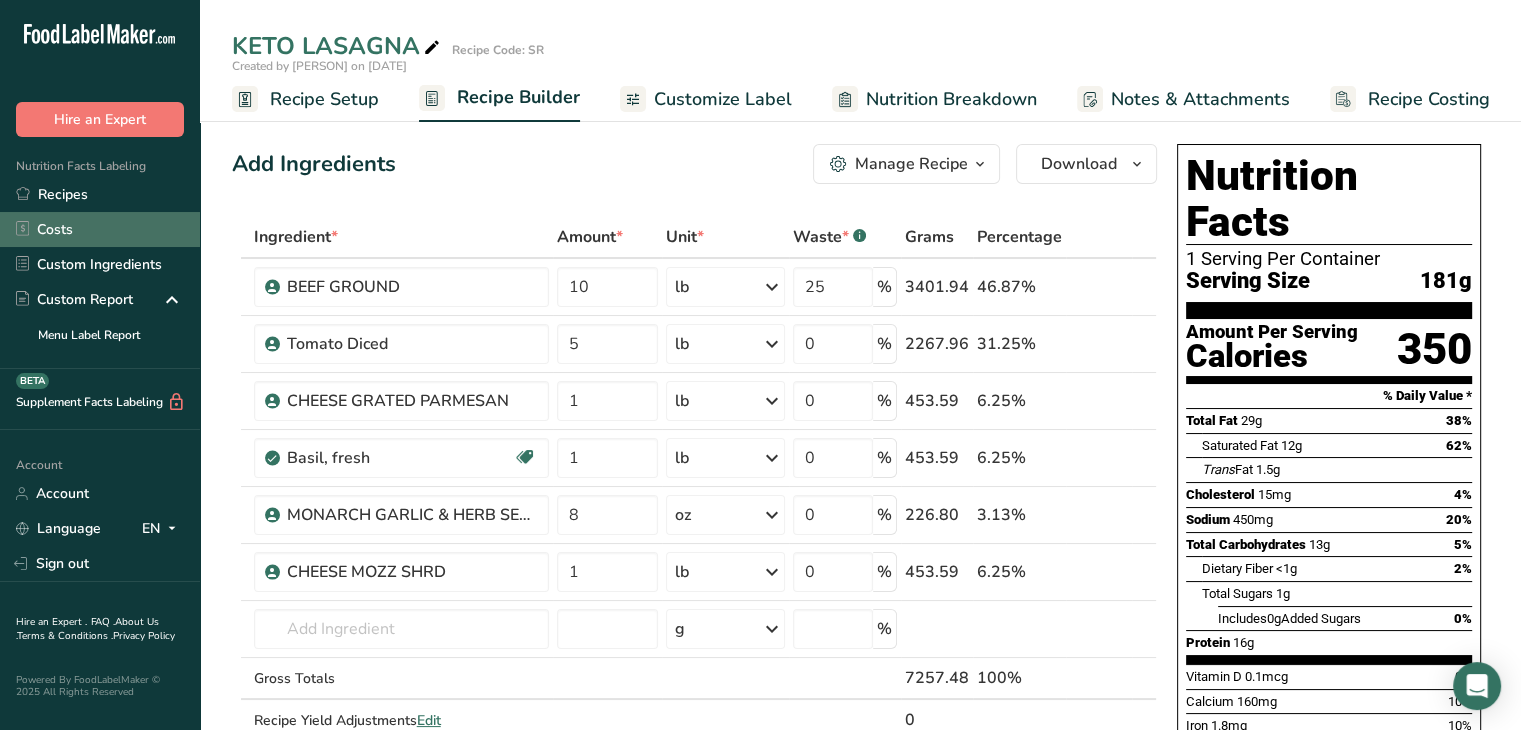 drag, startPoint x: 121, startPoint y: 256, endPoint x: 126, endPoint y: 242, distance: 14.866069 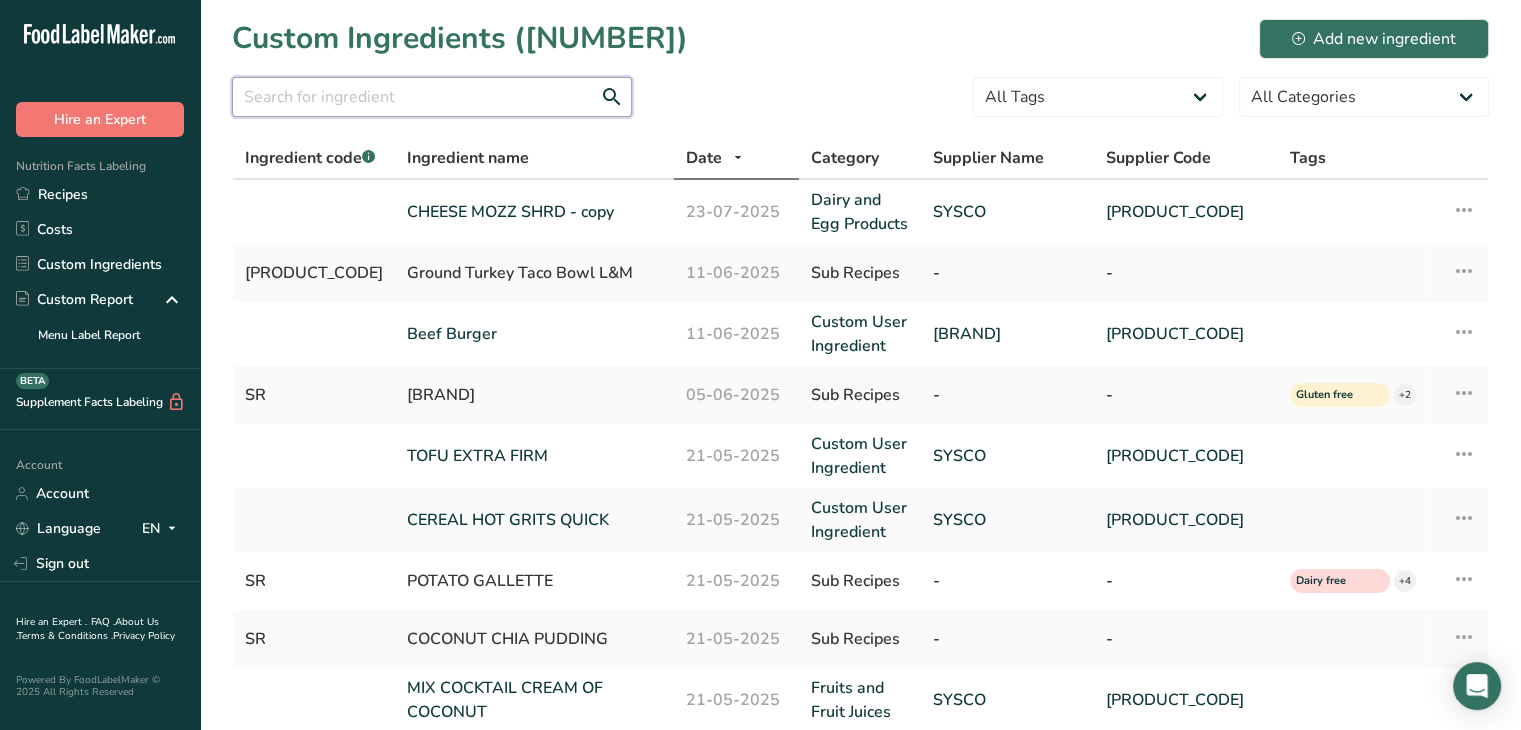 drag, startPoint x: 391, startPoint y: 85, endPoint x: 402, endPoint y: 69, distance: 19.416489 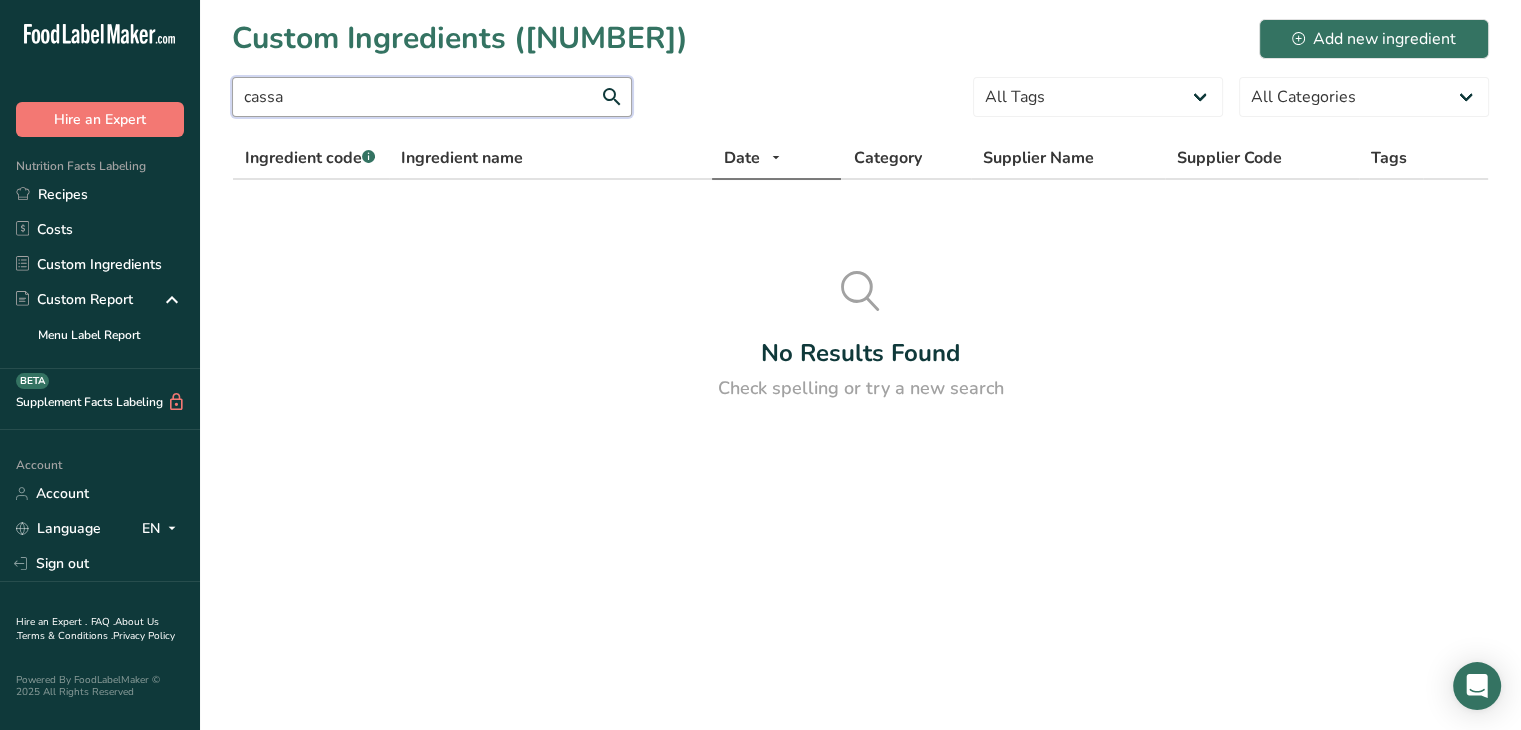 click on "cassa" at bounding box center (432, 97) 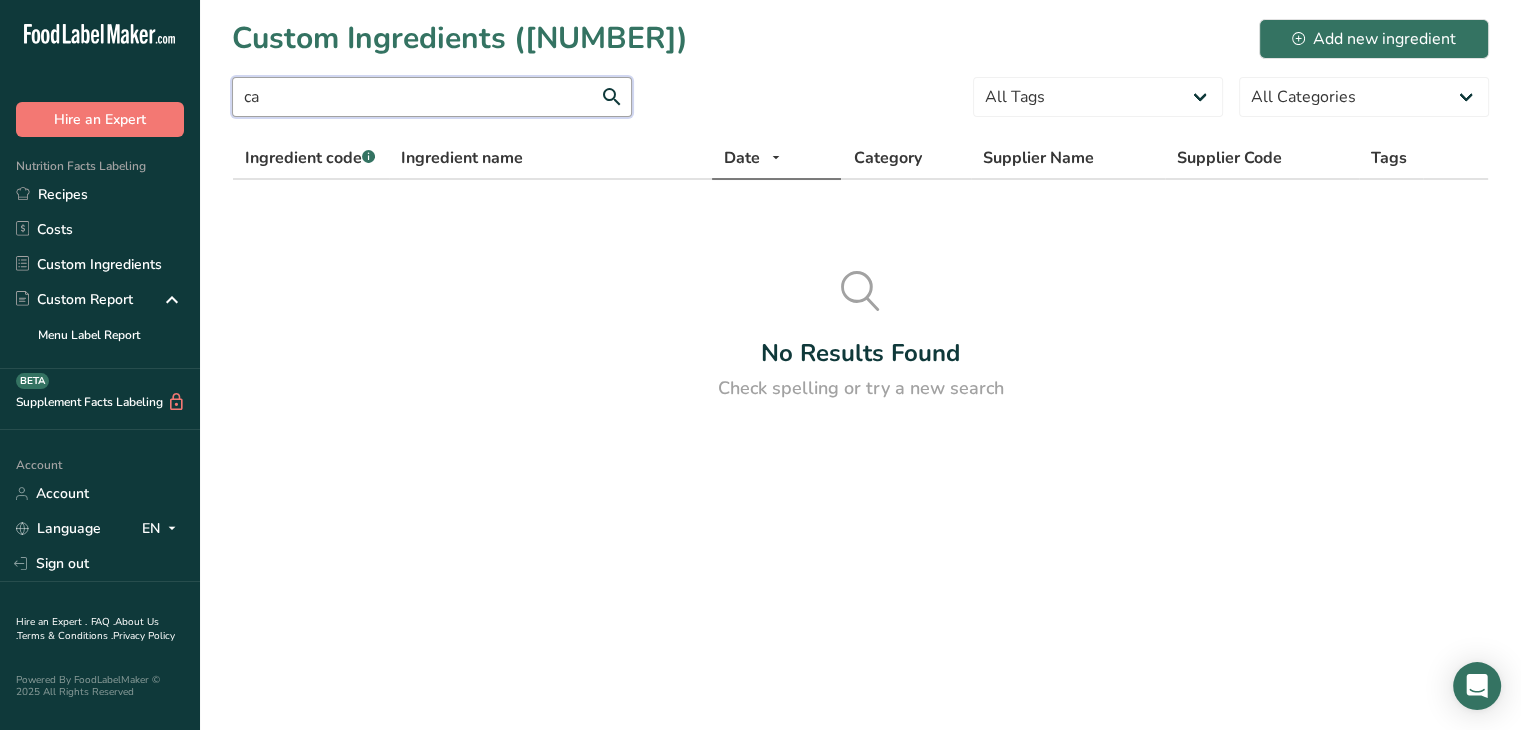 type on "c" 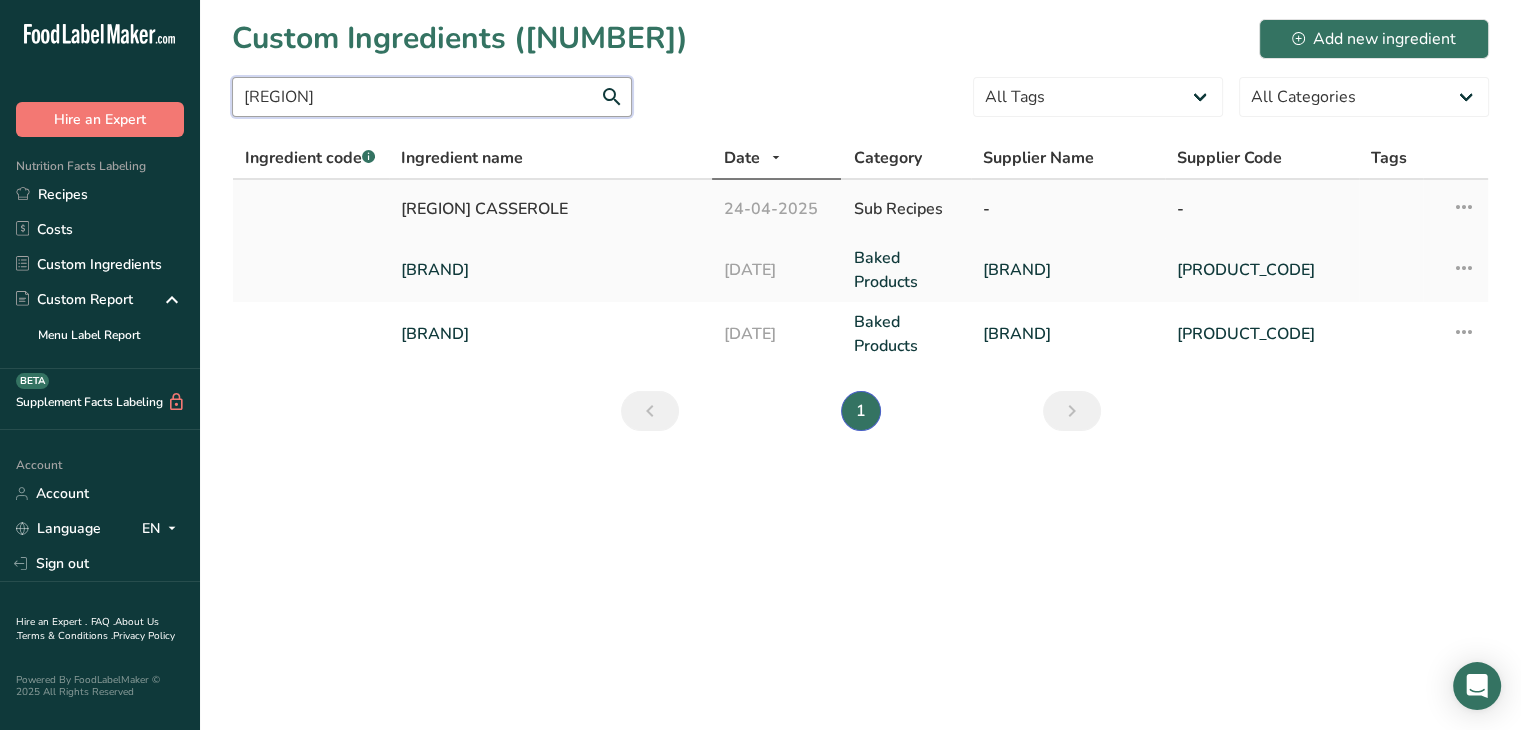 type on "[REGION]" 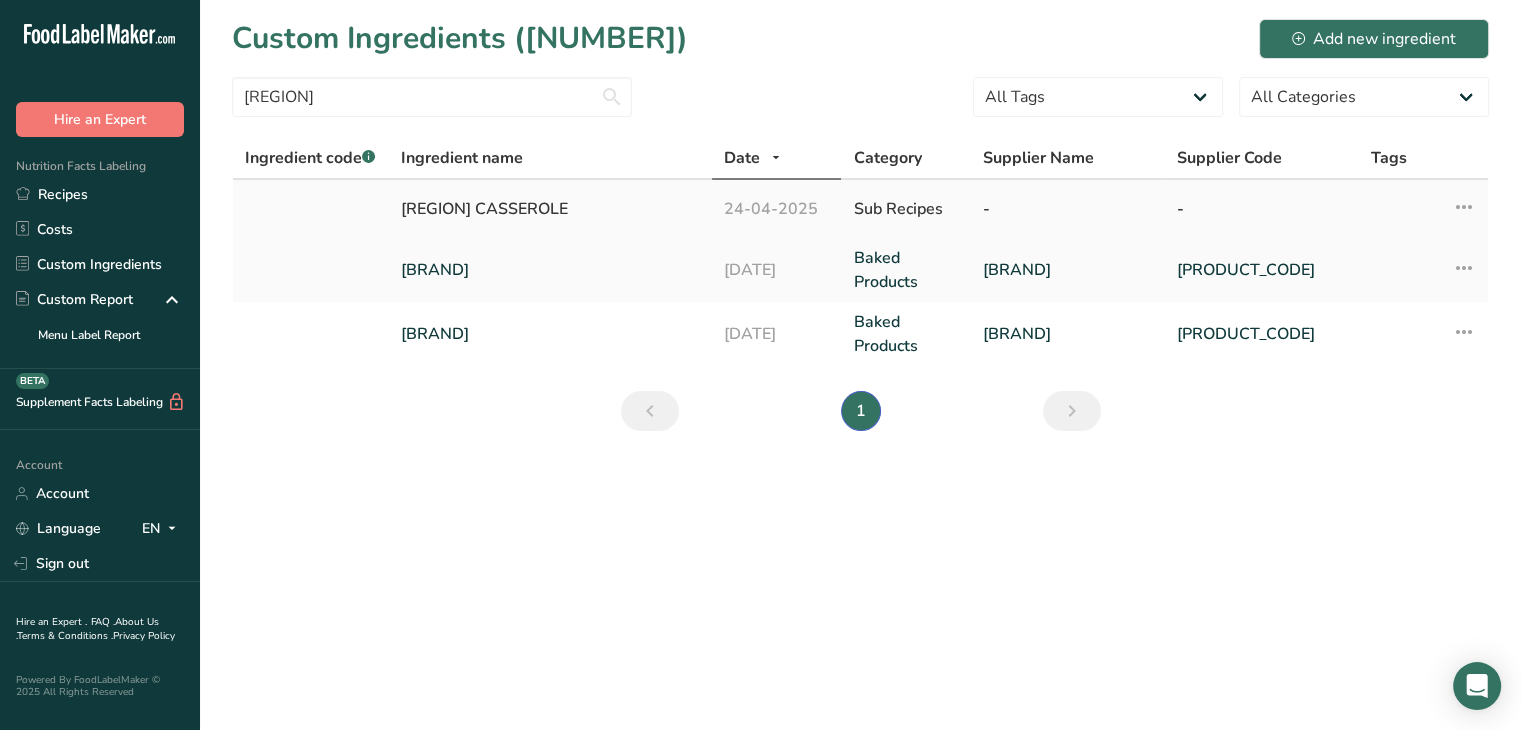 click on "[REGION] CASSEROLE" at bounding box center [550, 209] 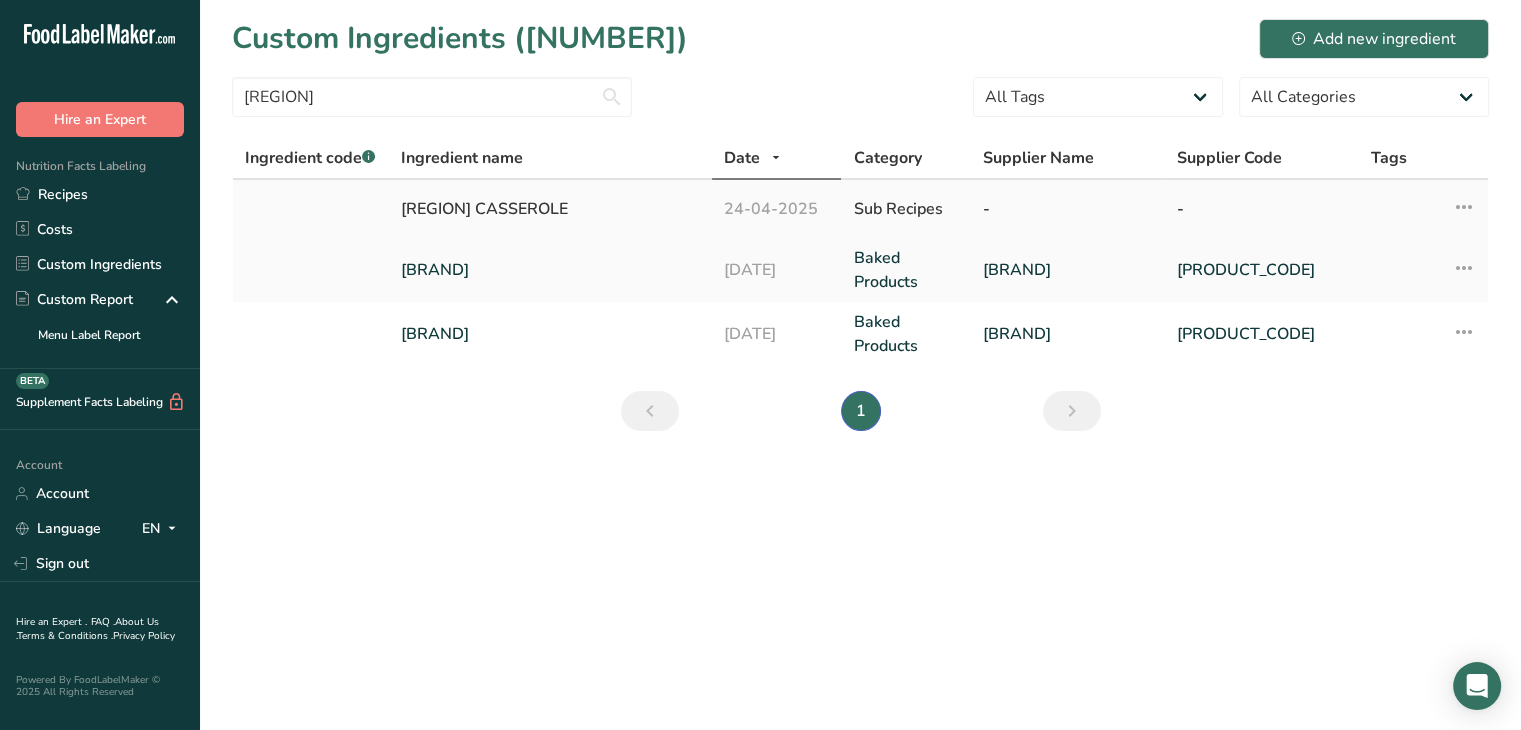 click at bounding box center [1464, 207] 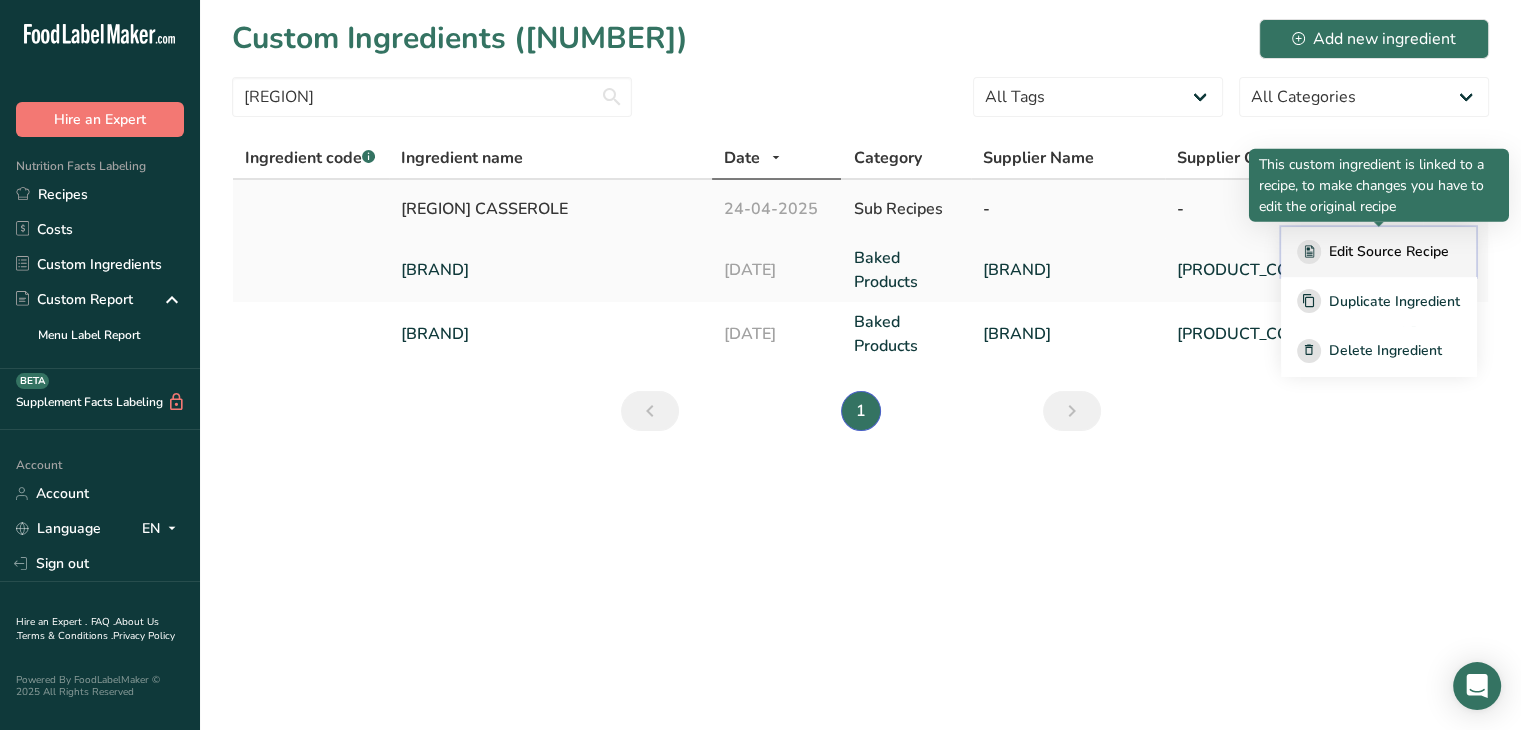 click on "Edit Source Recipe" at bounding box center [1389, 251] 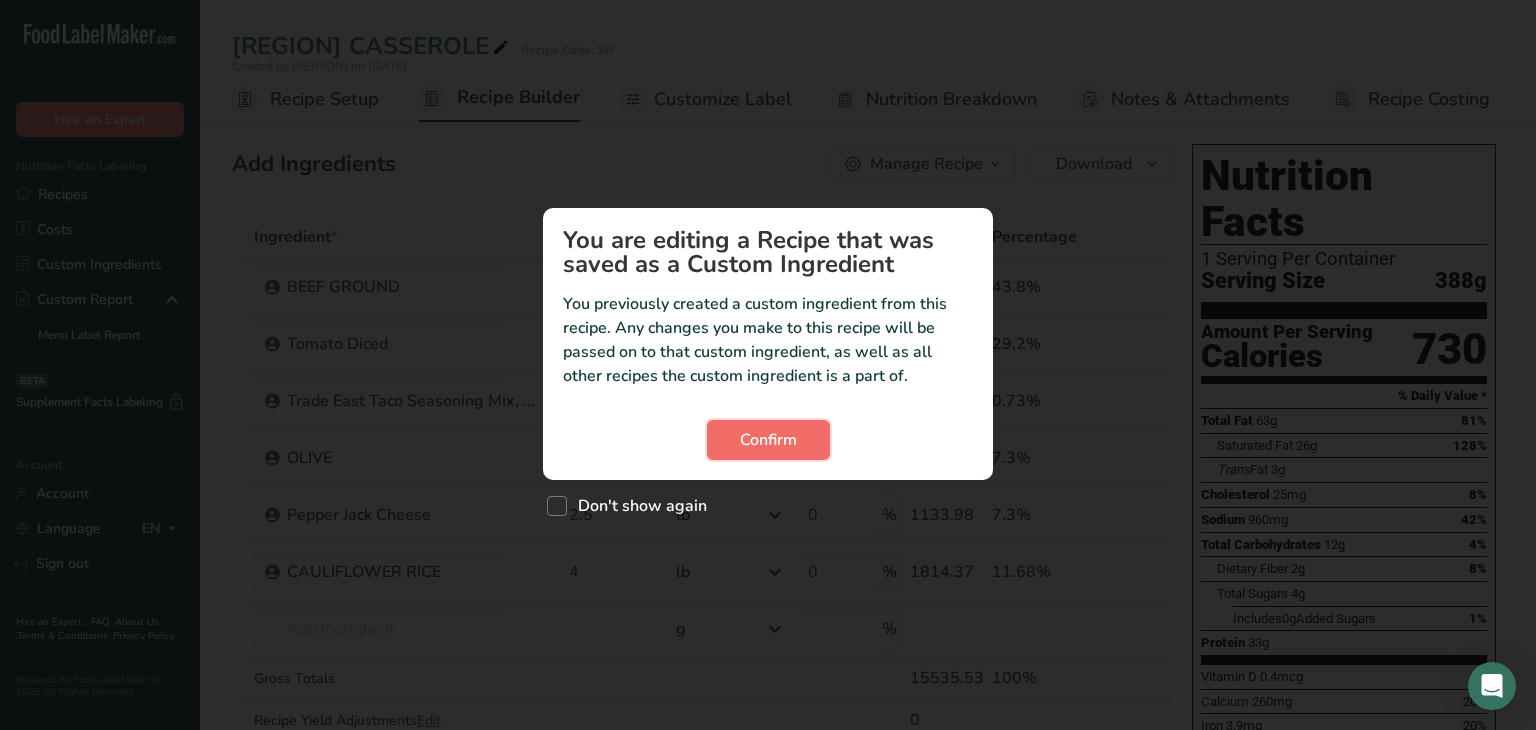 click on "Confirm" at bounding box center (768, 440) 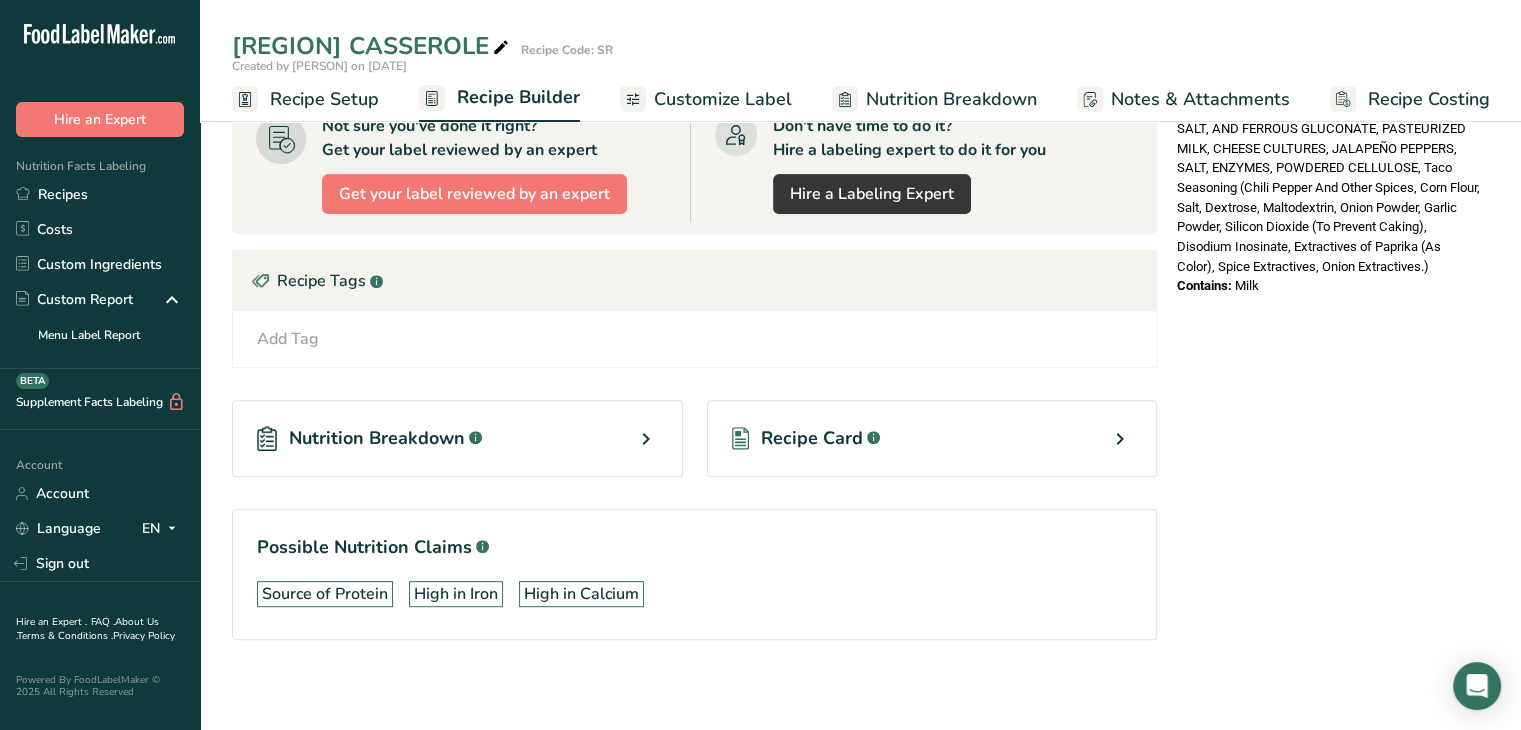 scroll, scrollTop: 770, scrollLeft: 0, axis: vertical 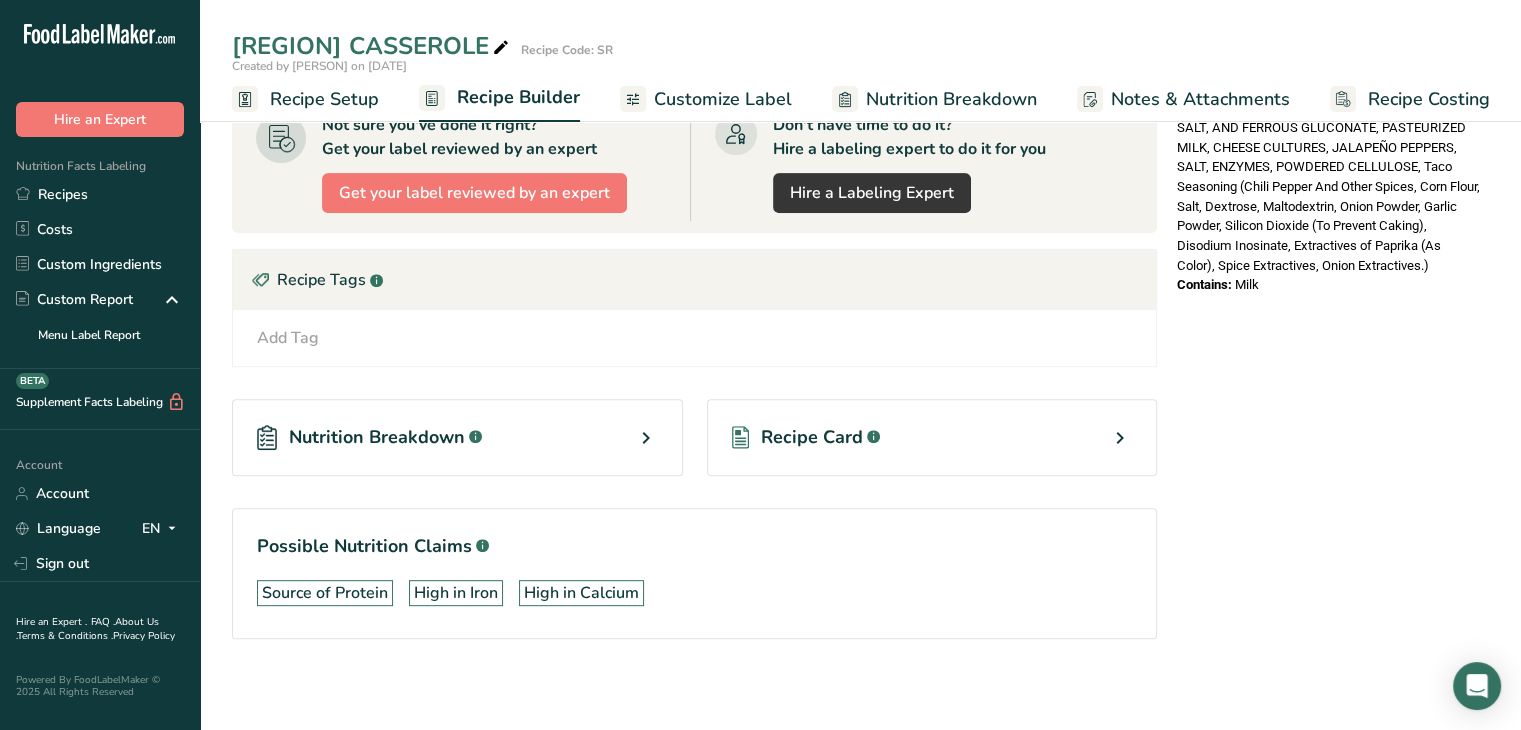 click on "Recipe Card
.a-a{fill:#347362;}.b-a{fill:#fff;}" at bounding box center (932, 437) 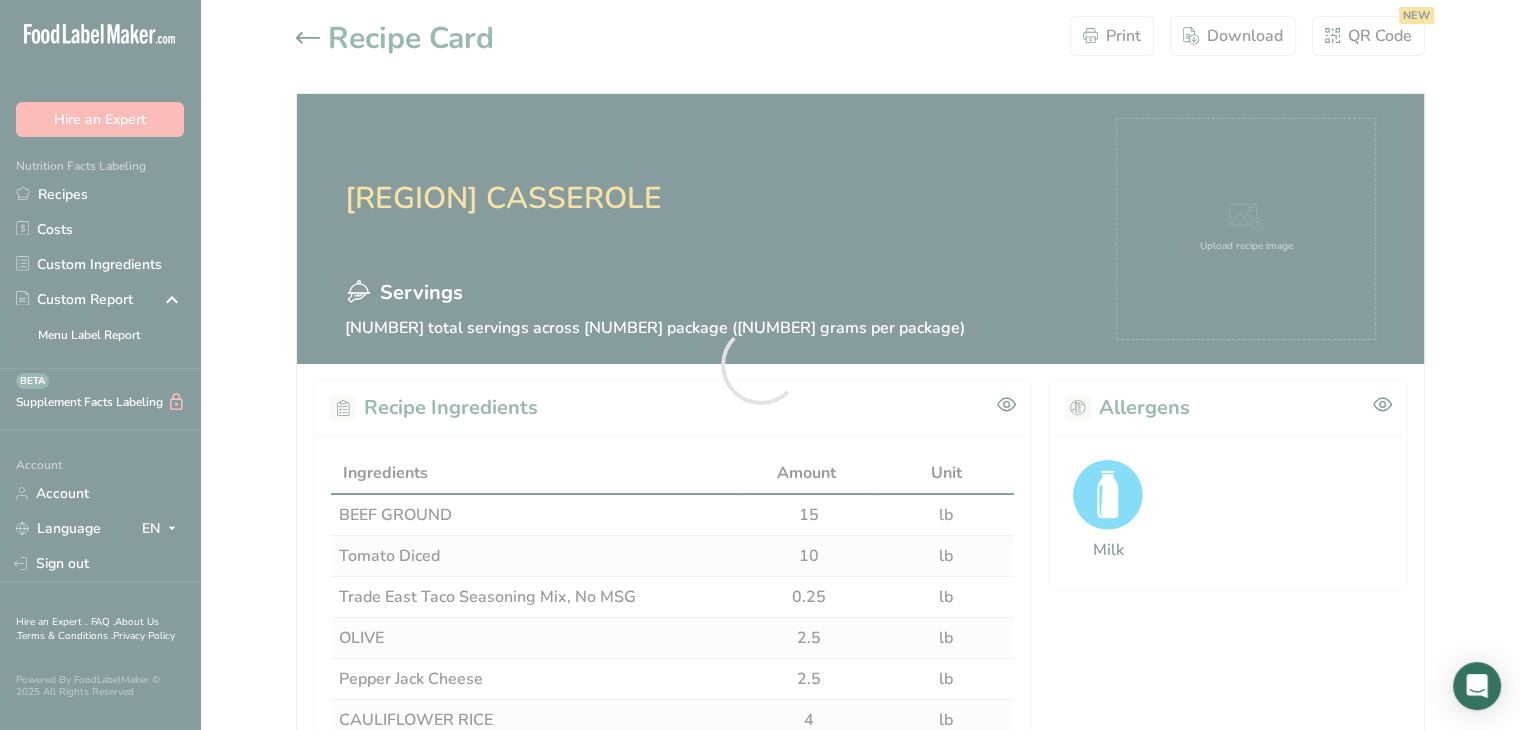 scroll, scrollTop: 0, scrollLeft: 0, axis: both 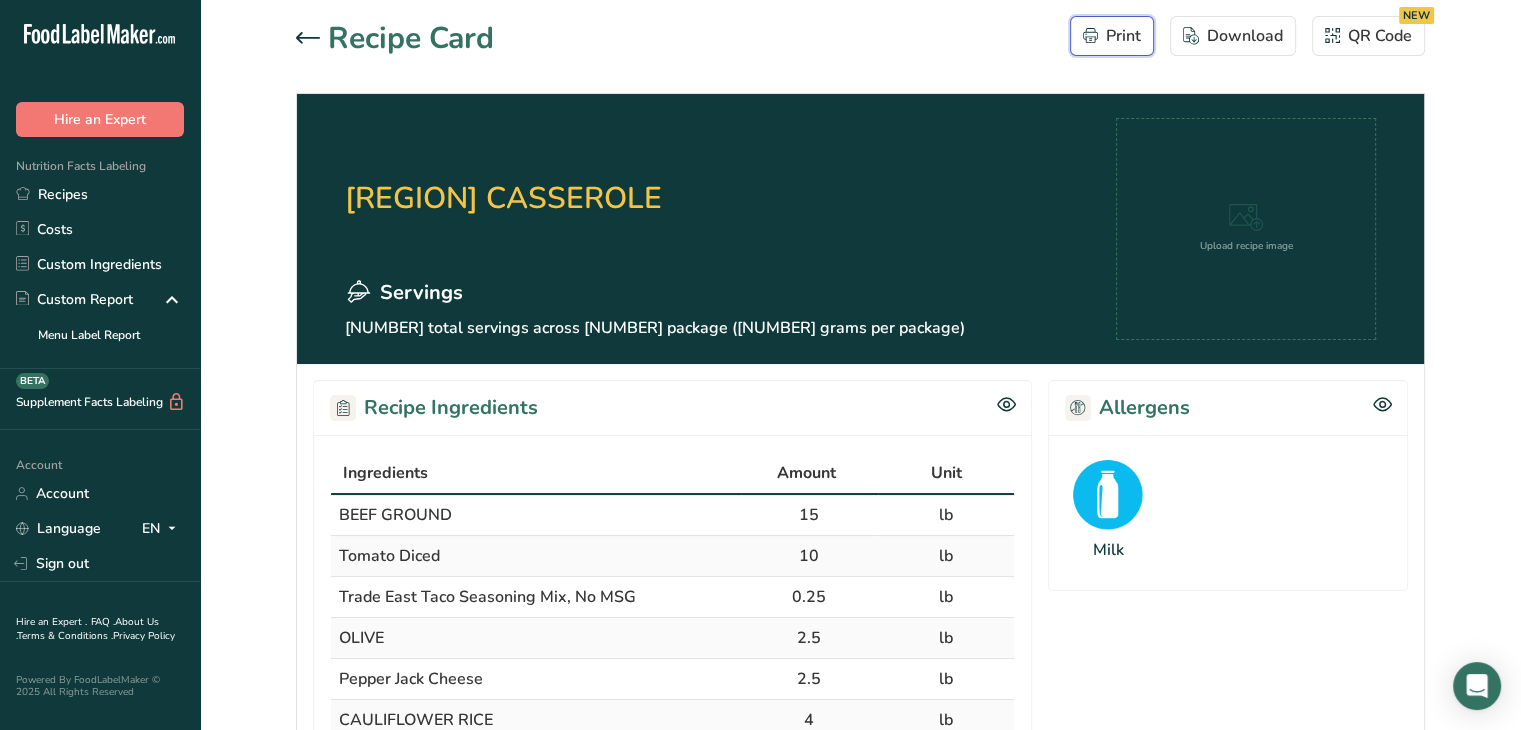 click on "Print" at bounding box center (1112, 36) 